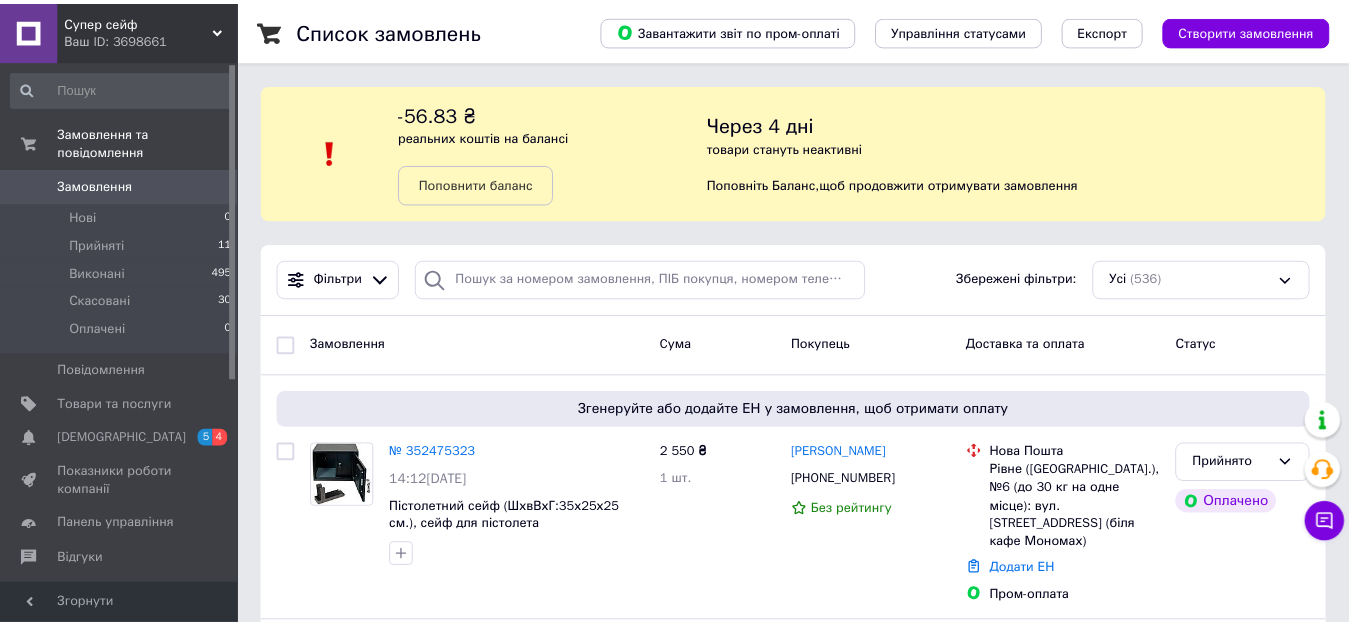 scroll, scrollTop: 0, scrollLeft: 0, axis: both 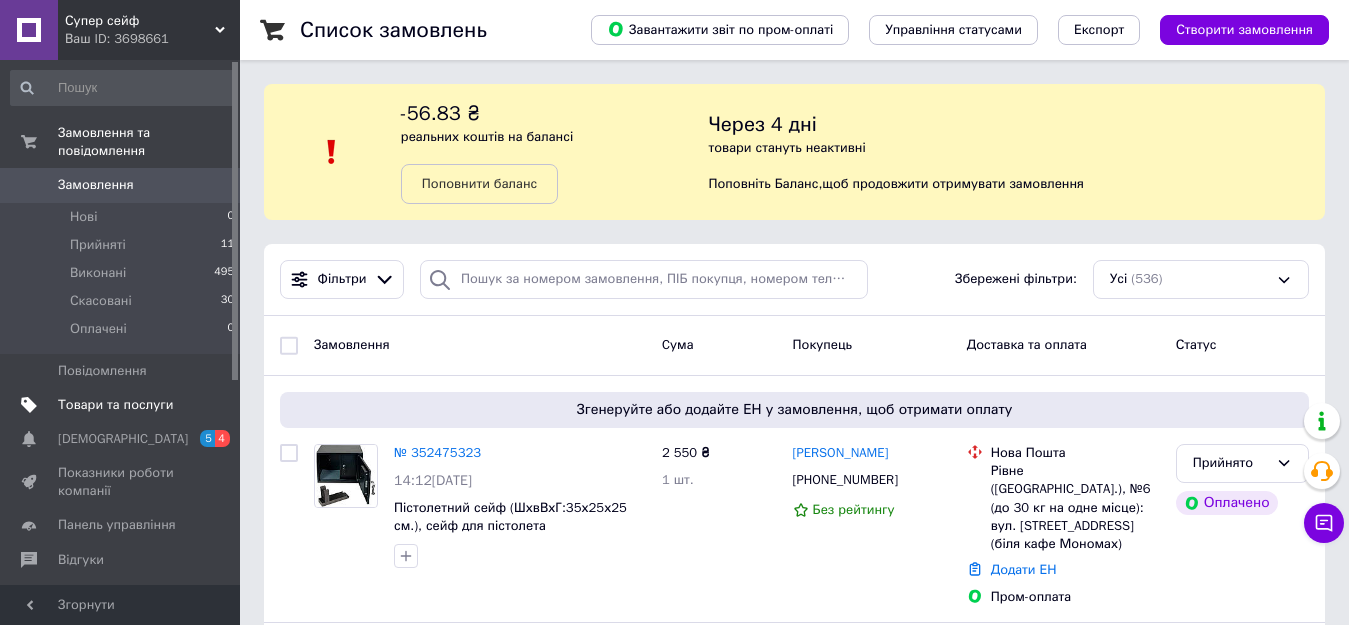 click on "Товари та послуги" at bounding box center [121, 405] 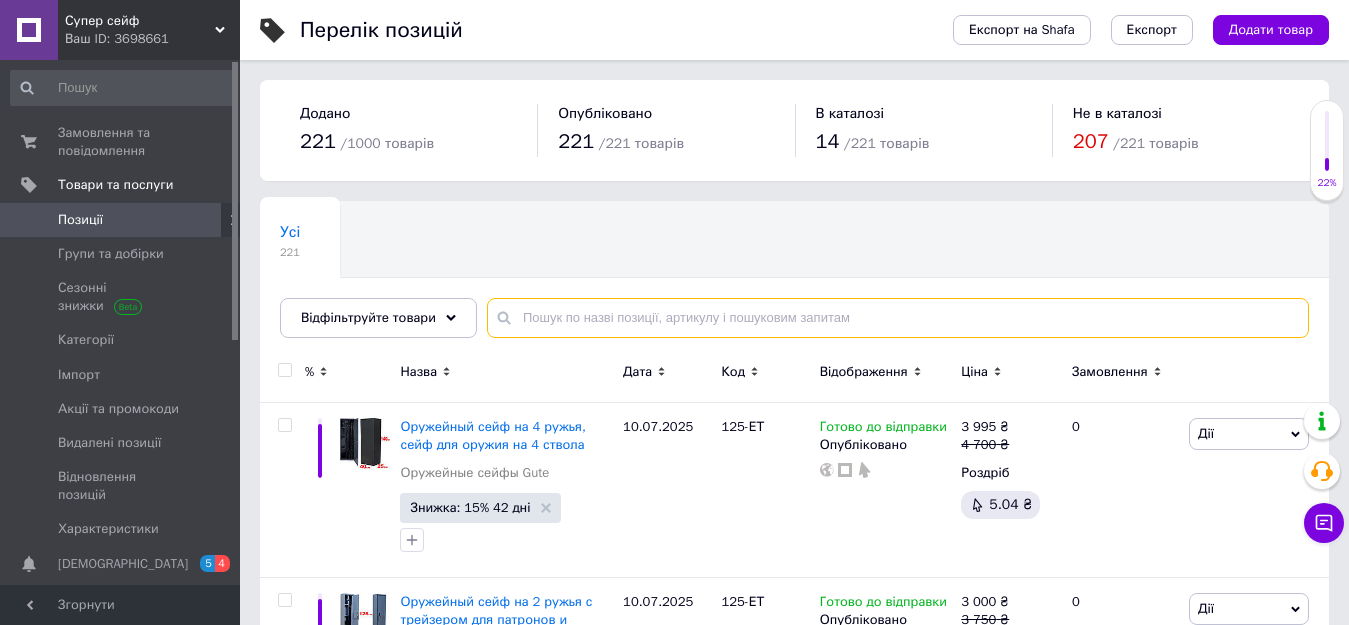 click at bounding box center (898, 318) 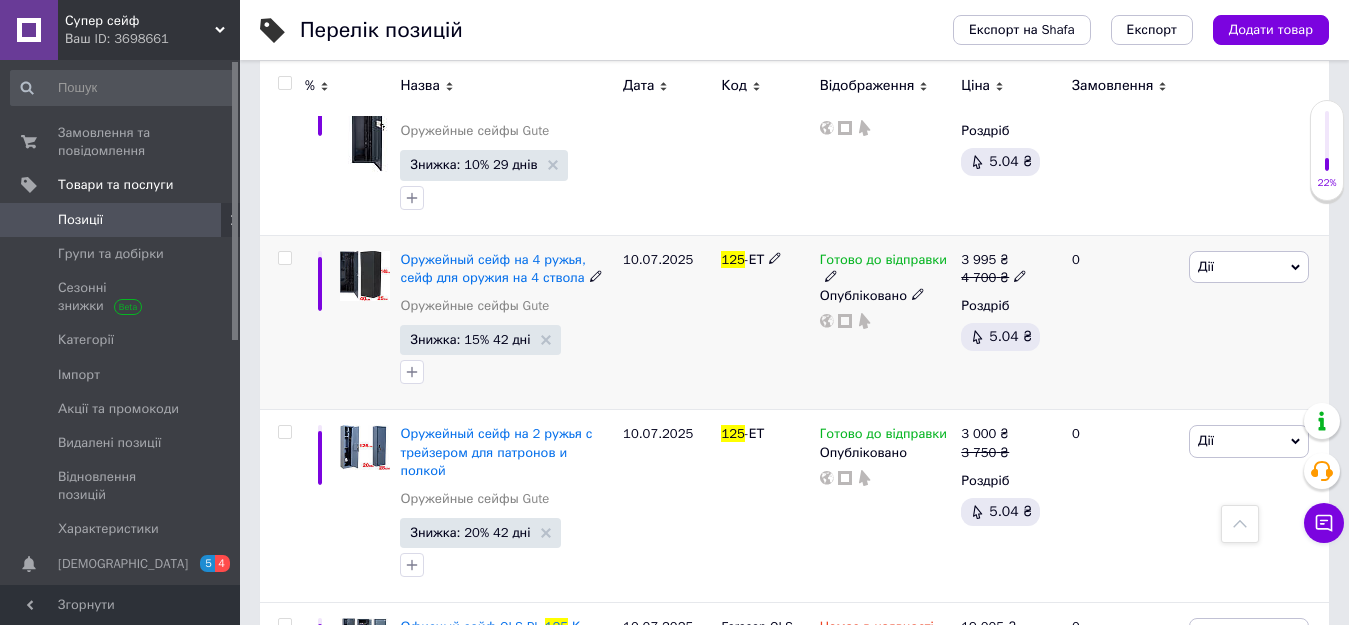 scroll, scrollTop: 600, scrollLeft: 0, axis: vertical 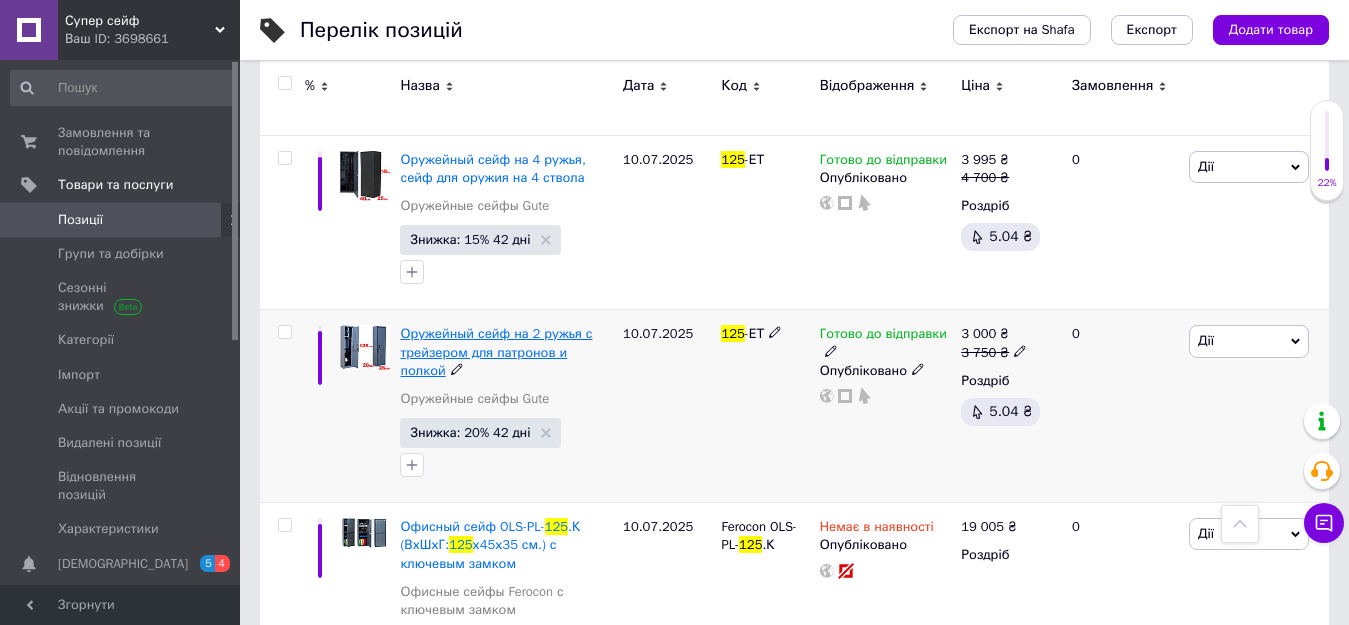 type on "125" 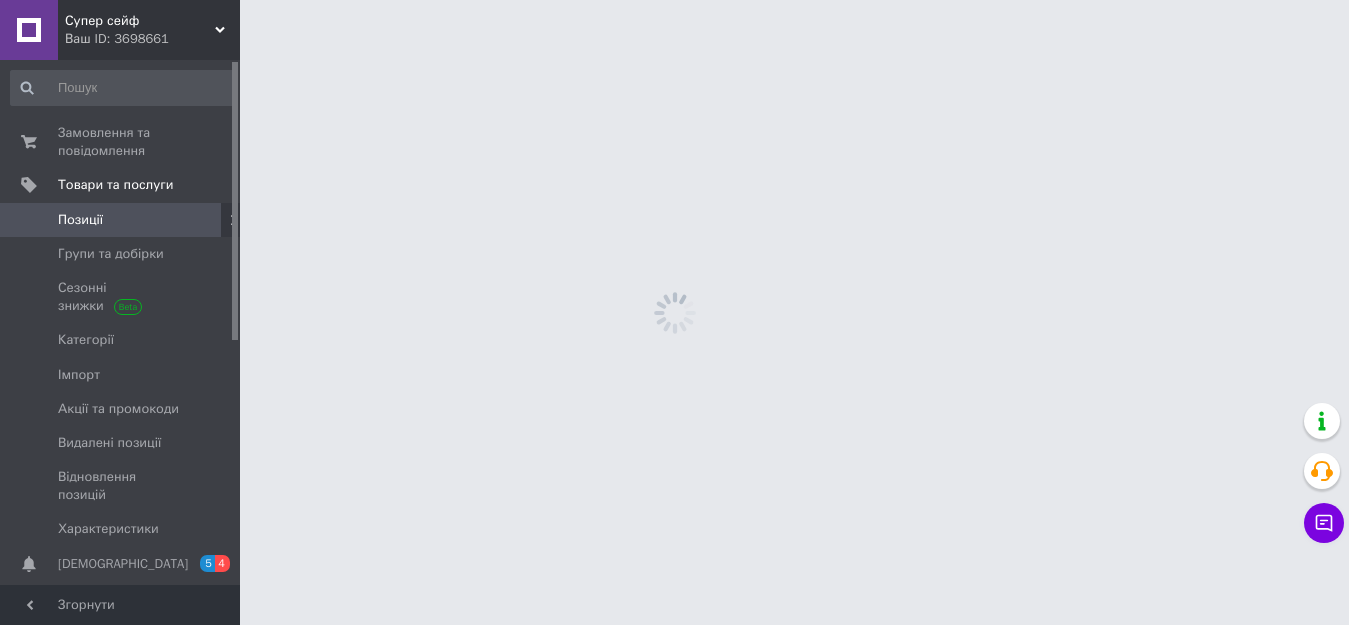 scroll, scrollTop: 0, scrollLeft: 0, axis: both 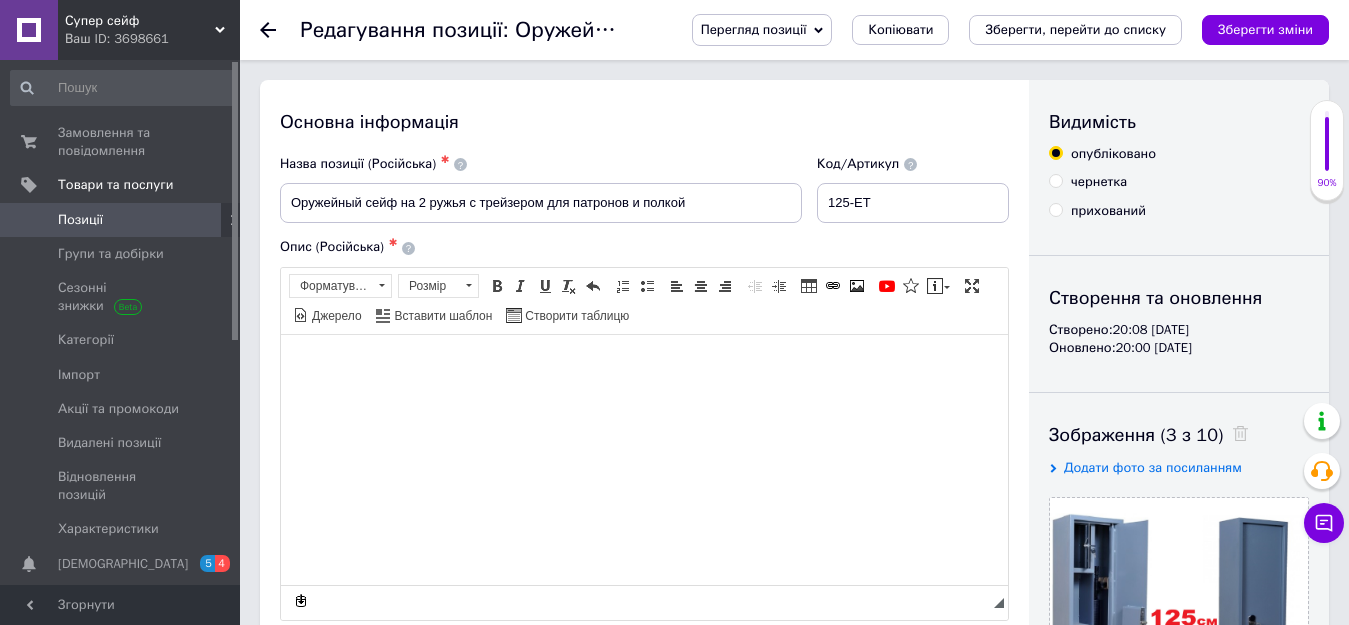 click on "Перегляд позиції" at bounding box center [754, 29] 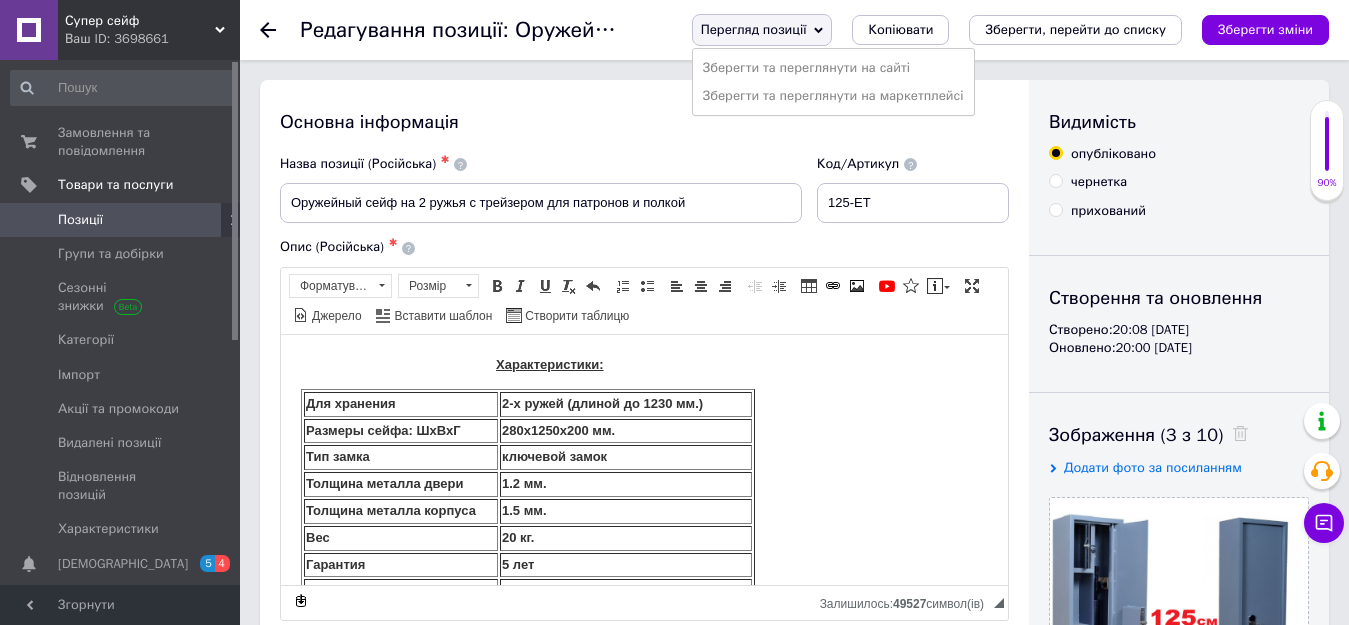 scroll, scrollTop: 0, scrollLeft: 0, axis: both 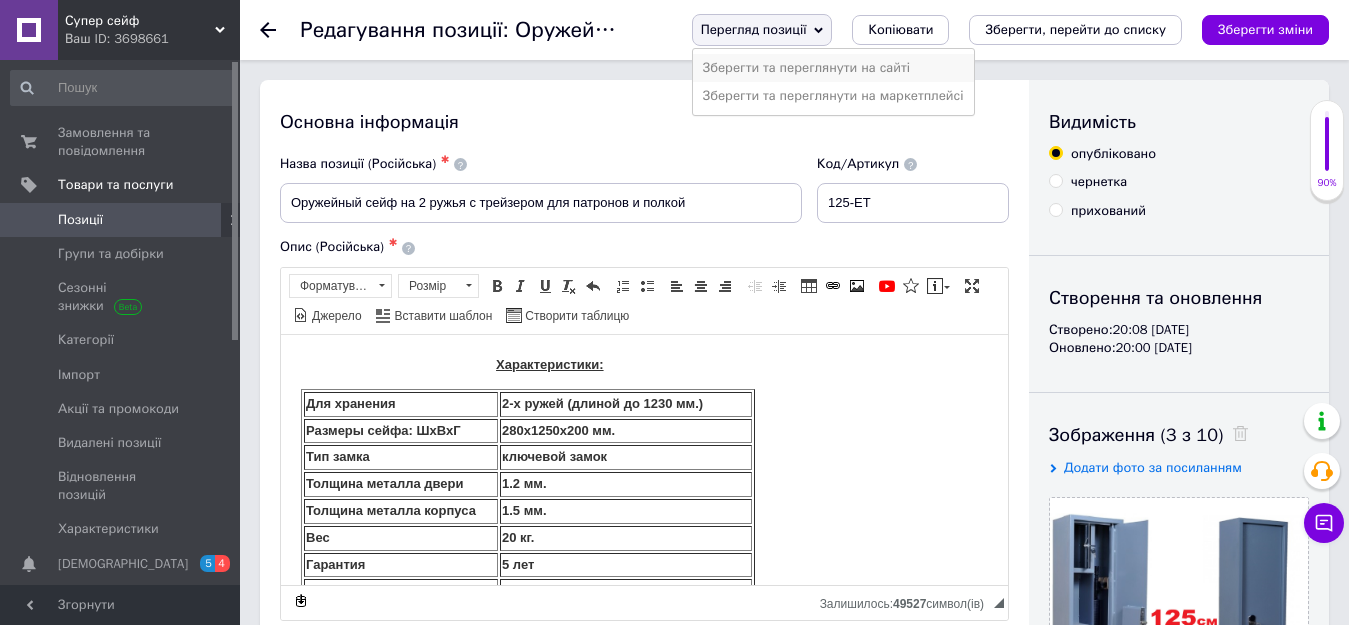 click on "Зберегти та переглянути на сайті" at bounding box center [833, 68] 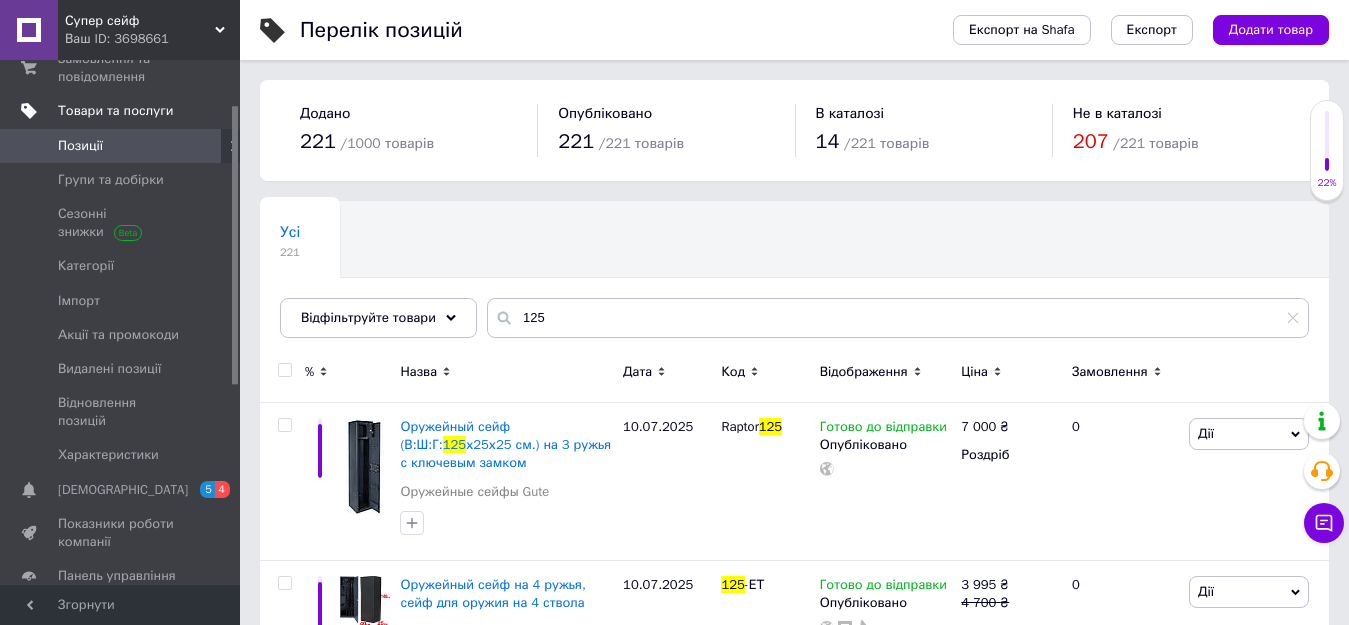 scroll, scrollTop: 100, scrollLeft: 0, axis: vertical 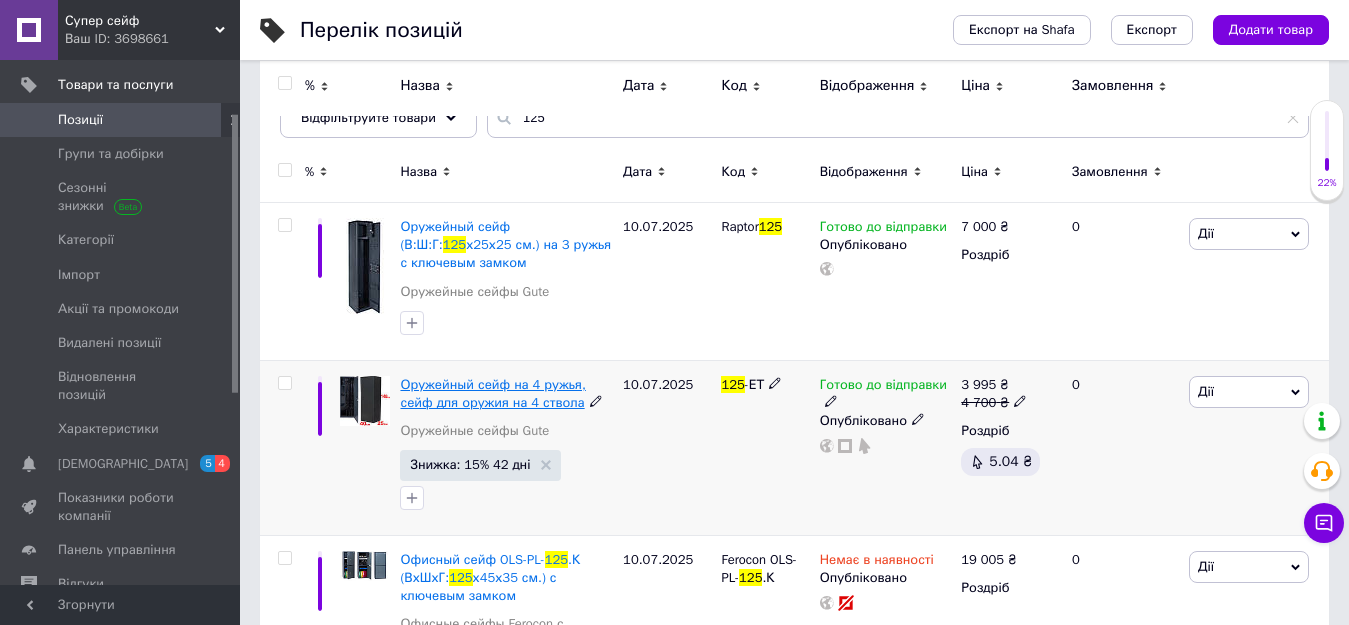 click on "Оружейный сейф на 4 ружья, сейф для оружия на 4 ствола" at bounding box center (492, 393) 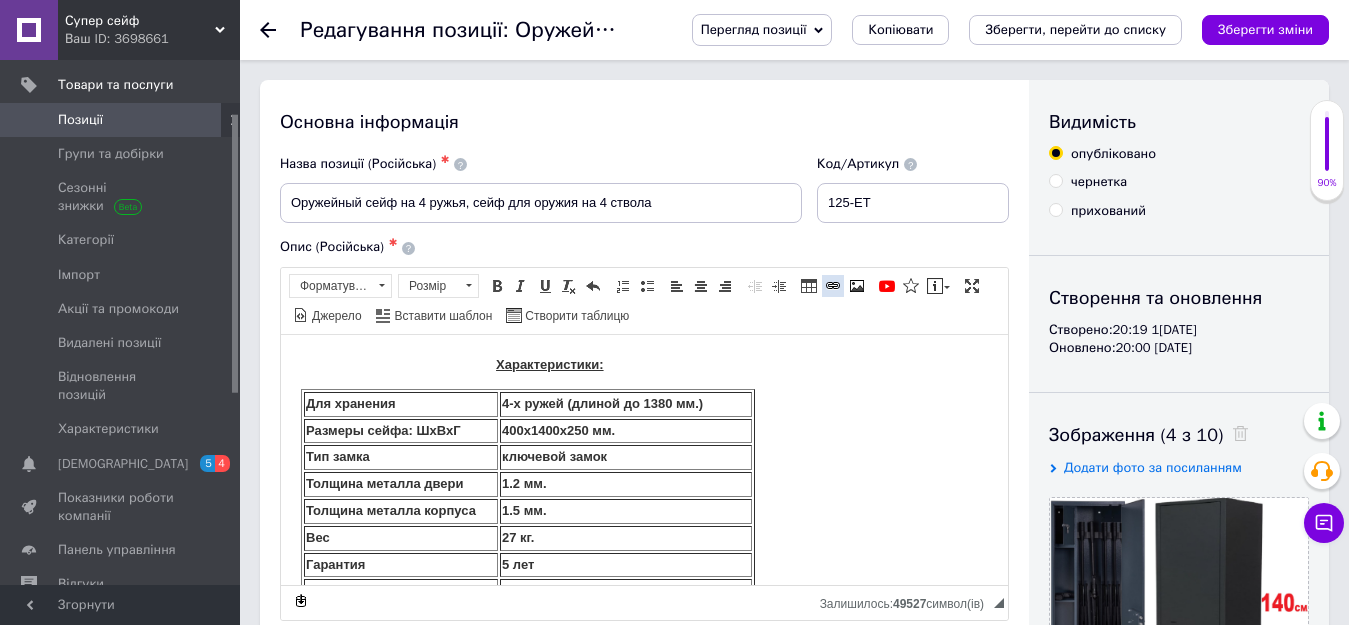 scroll, scrollTop: 0, scrollLeft: 0, axis: both 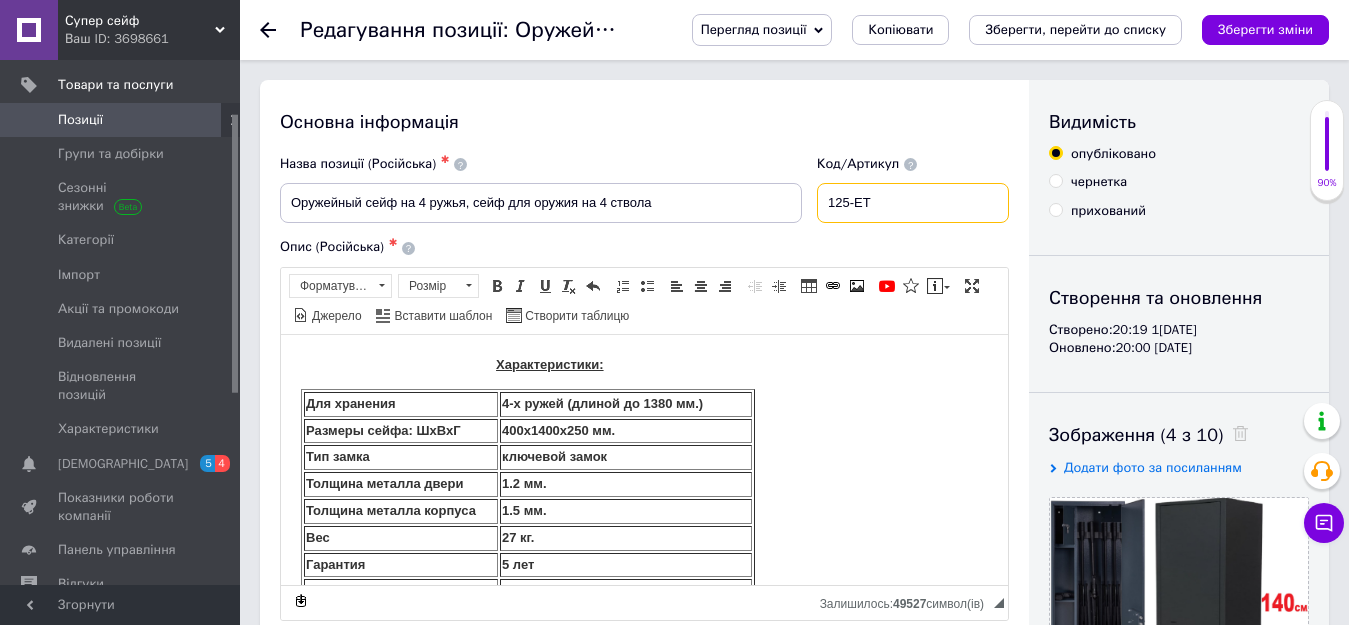 drag, startPoint x: 848, startPoint y: 203, endPoint x: 835, endPoint y: 201, distance: 13.152946 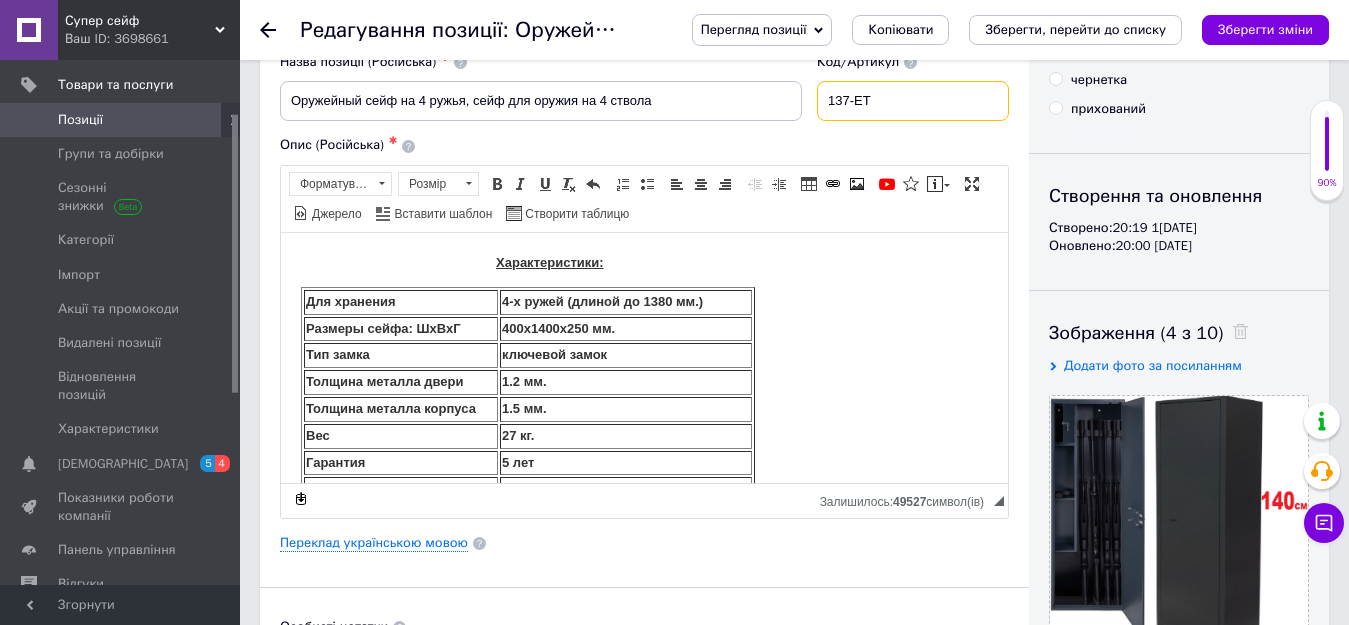 scroll, scrollTop: 100, scrollLeft: 0, axis: vertical 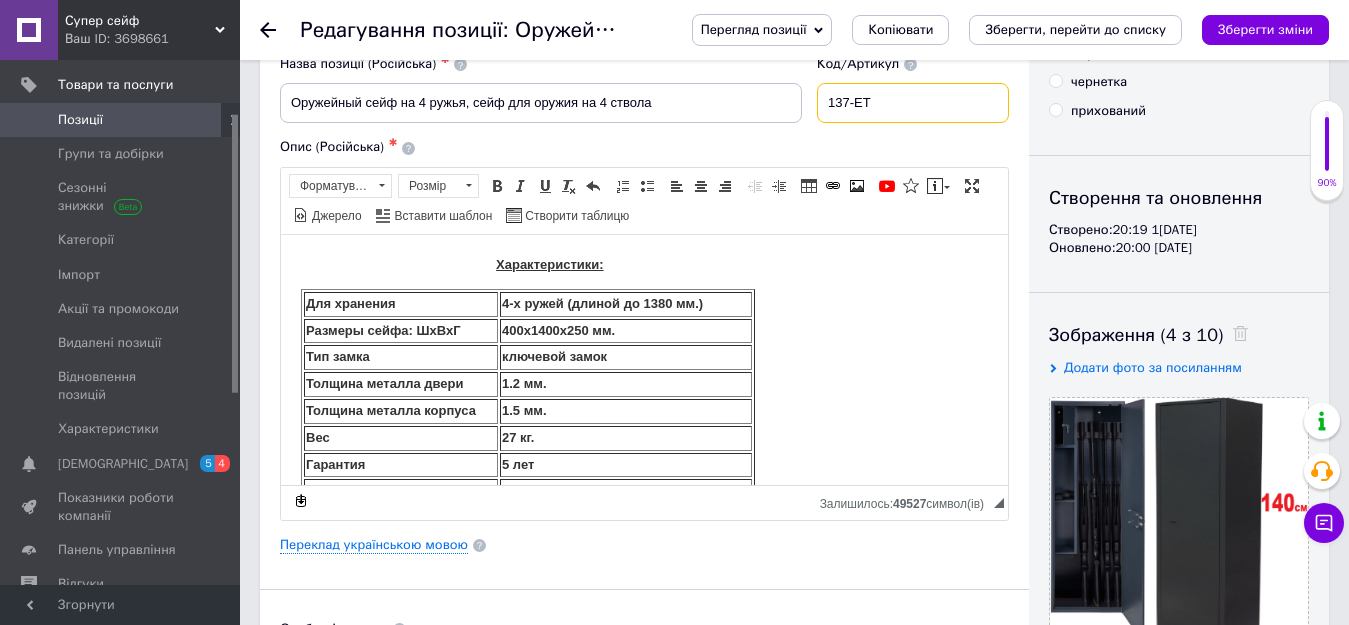 click on "137-ЕТ" at bounding box center [913, 103] 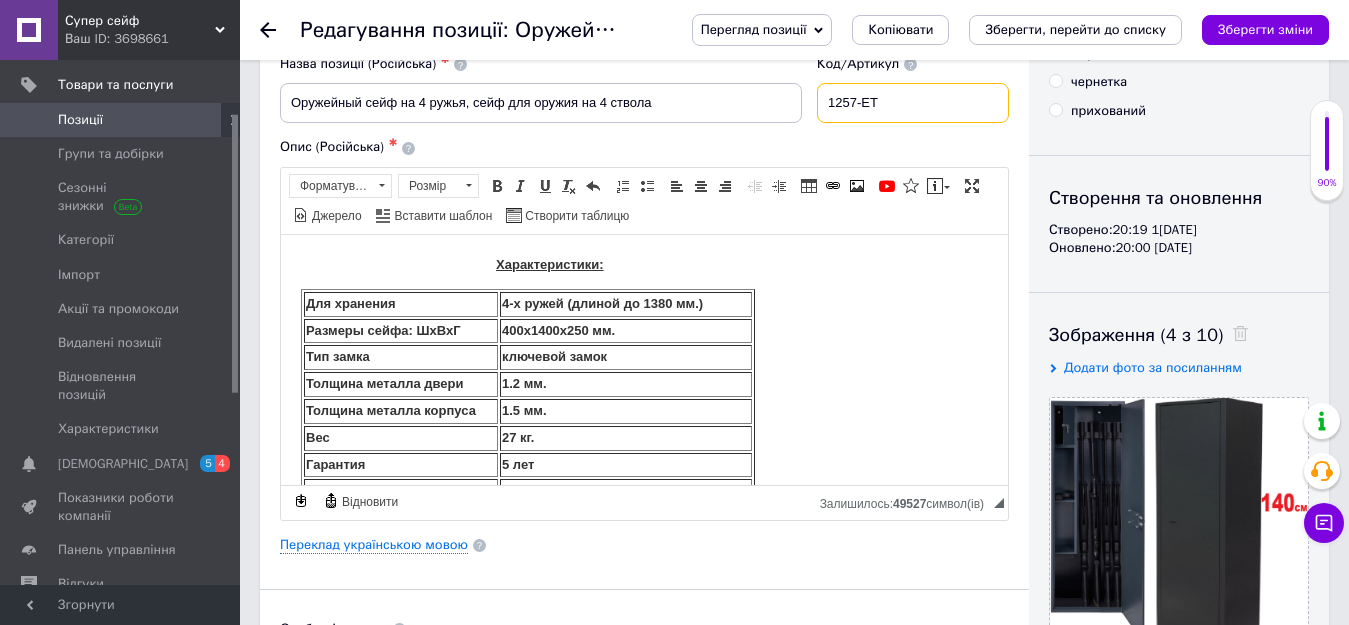 type on "125-ЕТ" 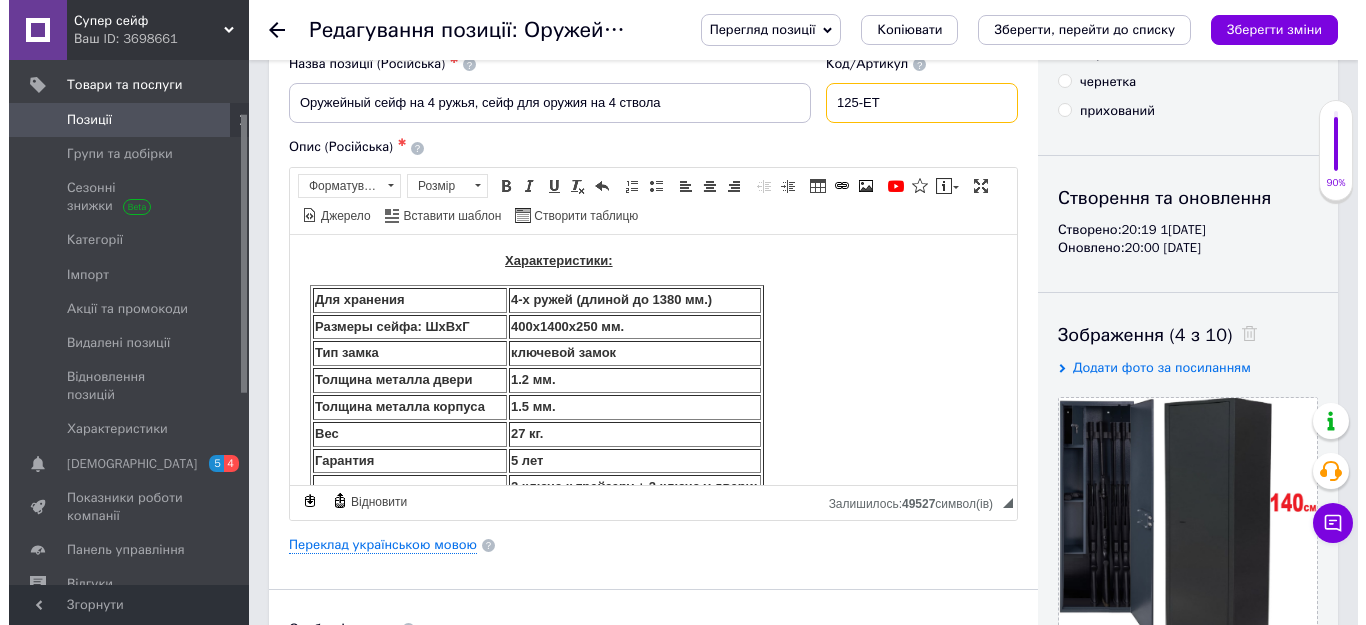 scroll, scrollTop: 0, scrollLeft: 0, axis: both 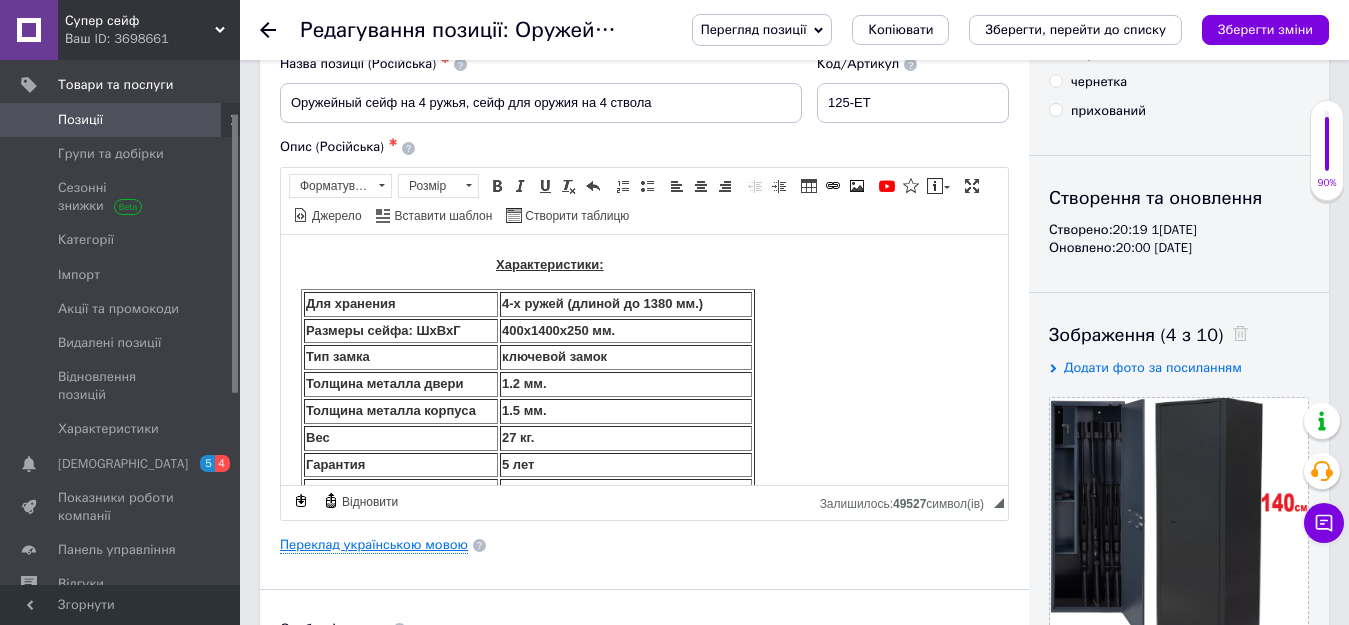 click on "Переклад українською мовою" at bounding box center [374, 545] 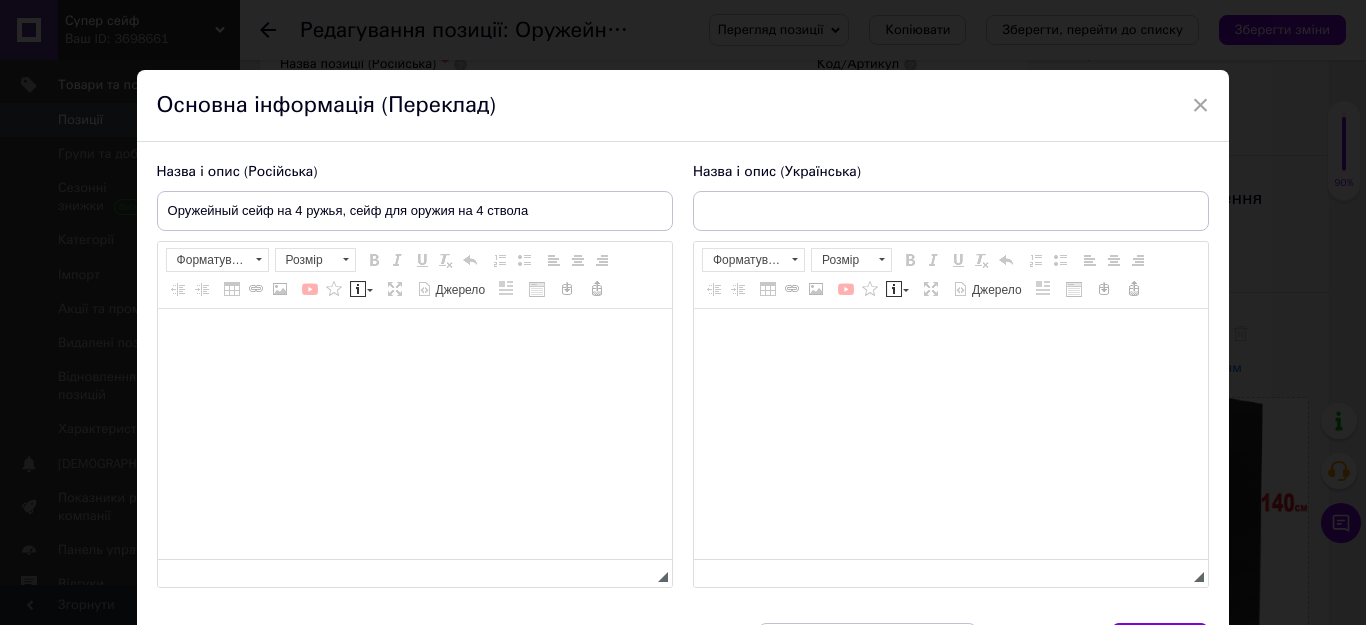 type on "Збройовий сейф на 4 рушниці, сейф для зброї на 4 рушниці" 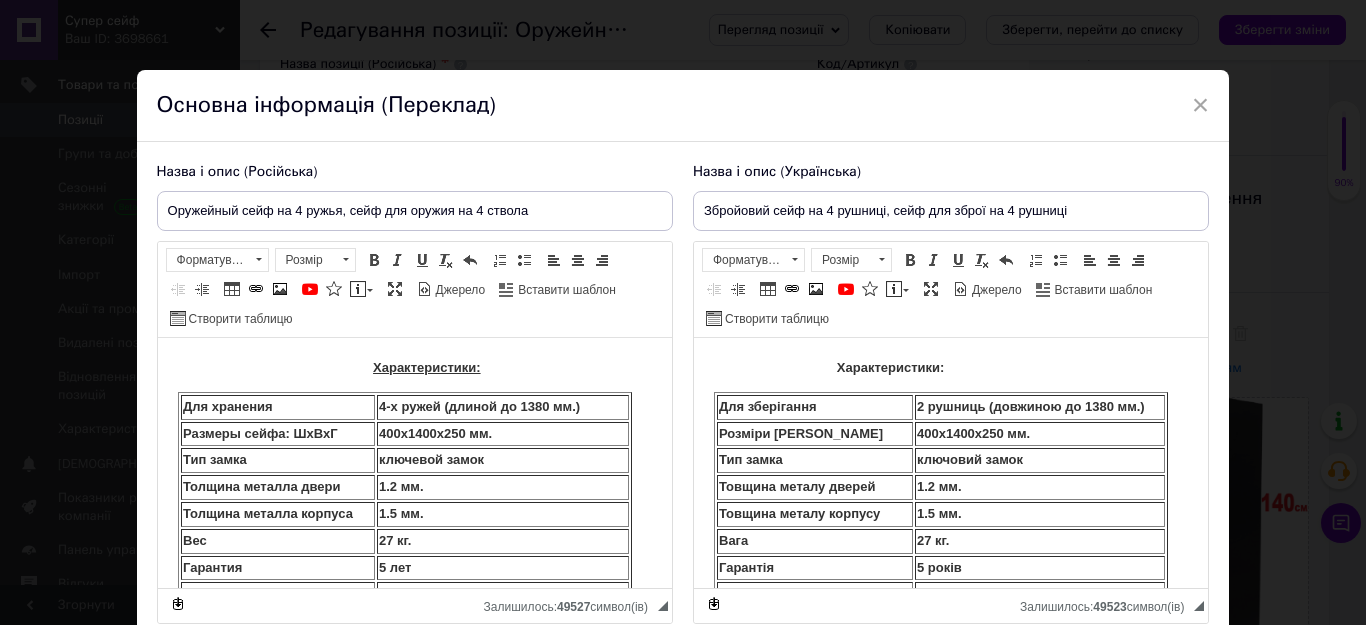 scroll, scrollTop: 0, scrollLeft: 0, axis: both 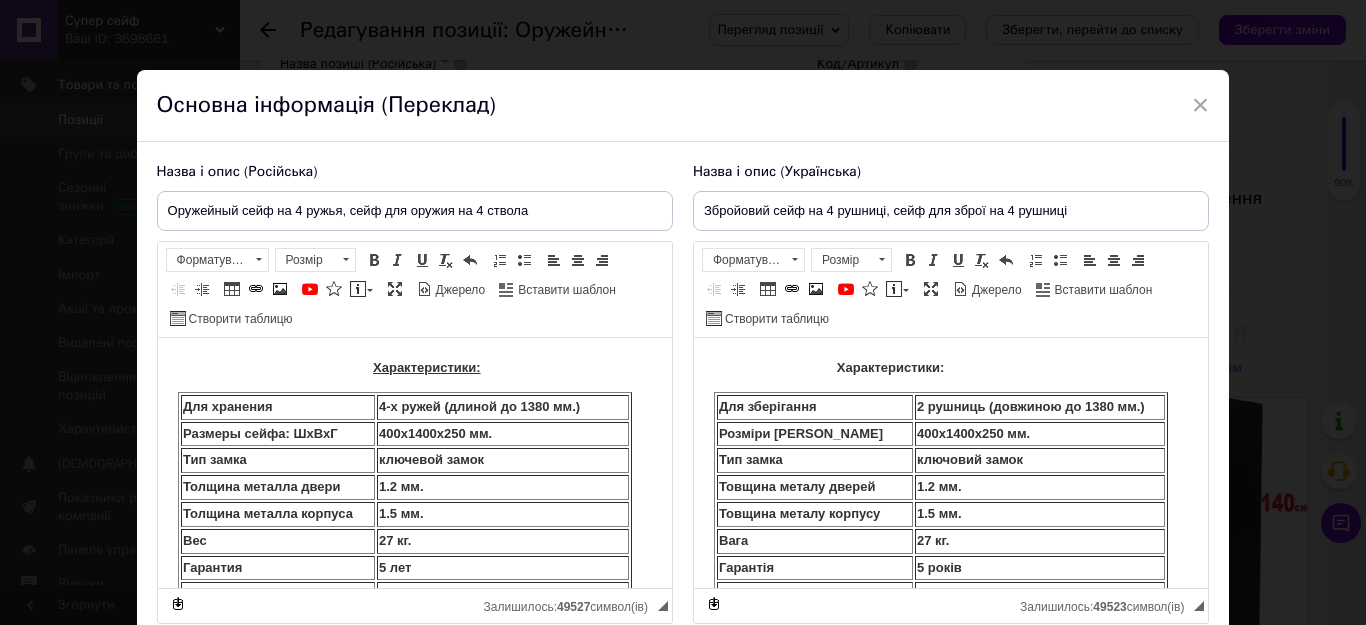 click on "Характеристики:" at bounding box center (414, 368) 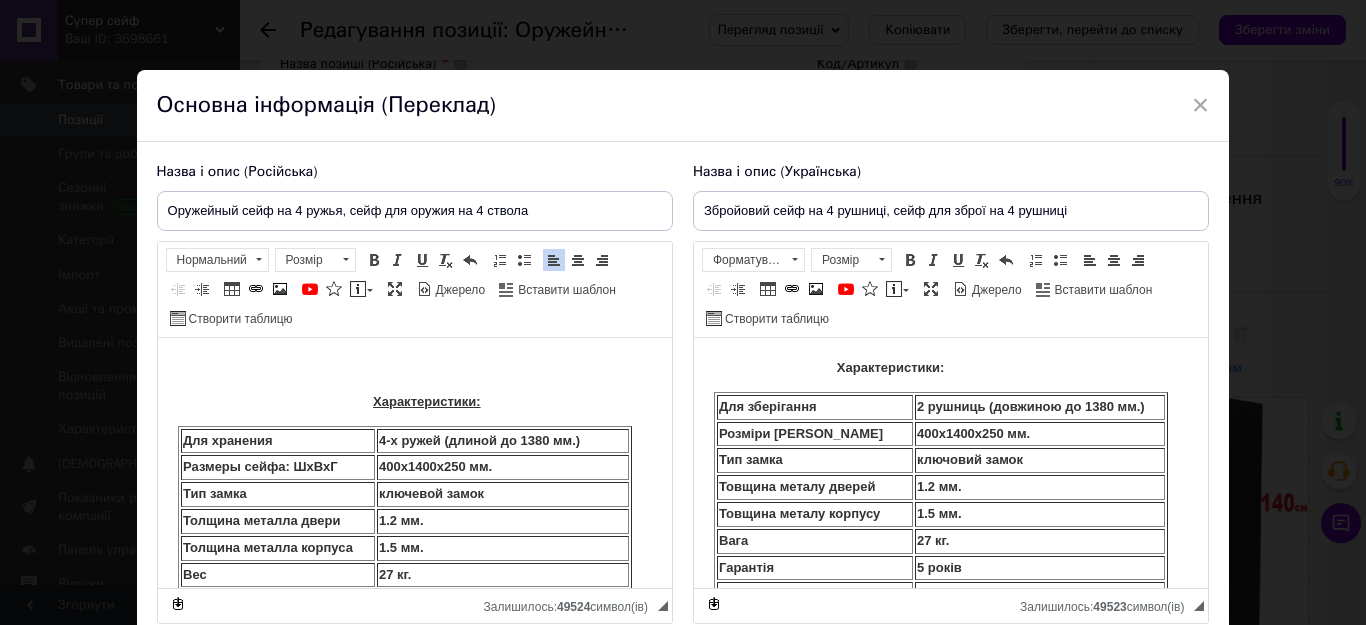 type 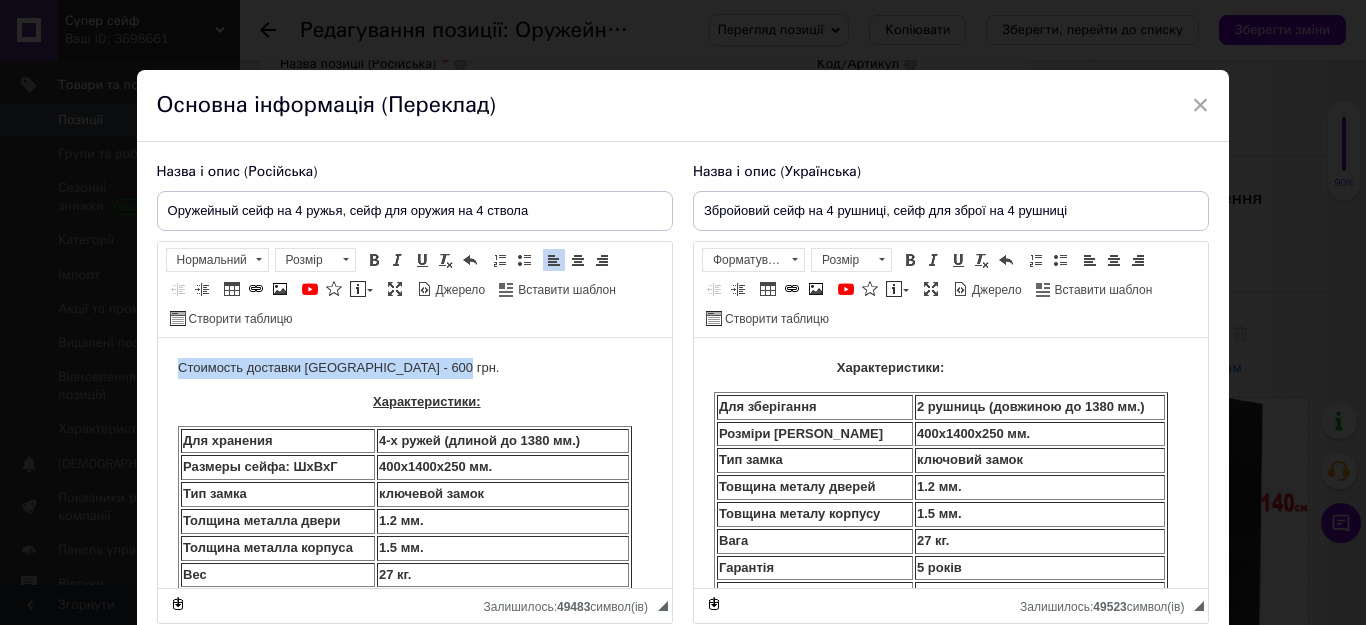 drag, startPoint x: 472, startPoint y: 375, endPoint x: 347, endPoint y: 635, distance: 288.48743 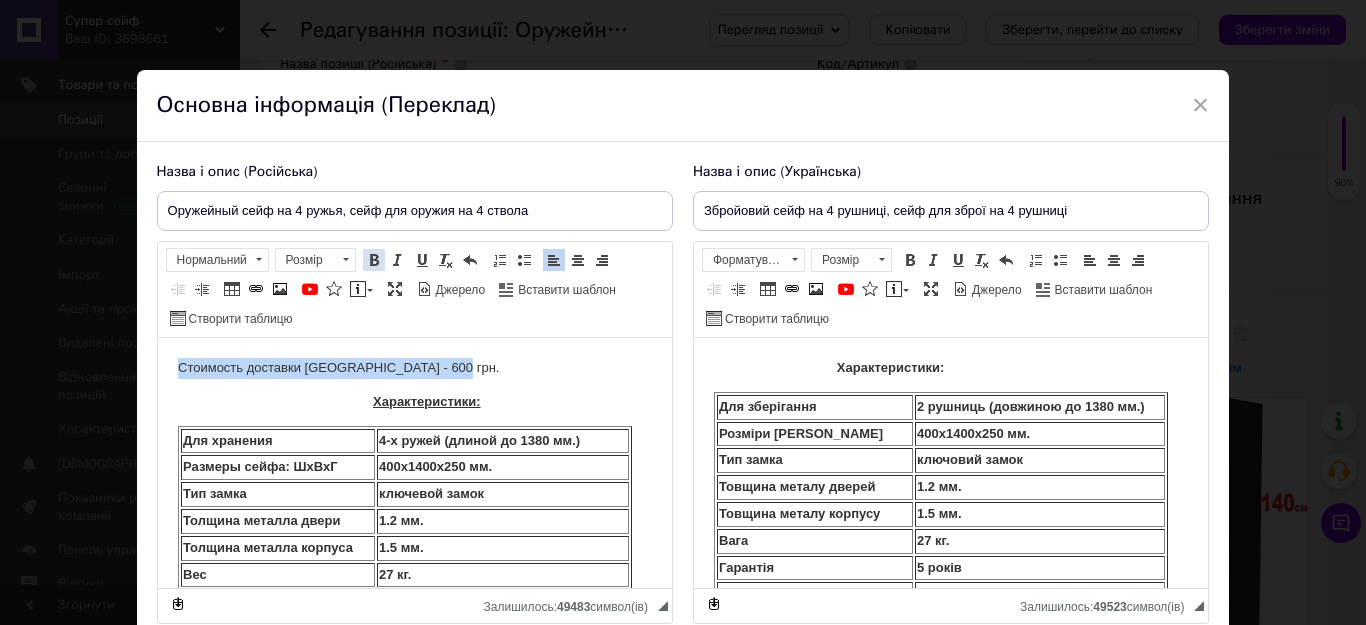 click at bounding box center (374, 260) 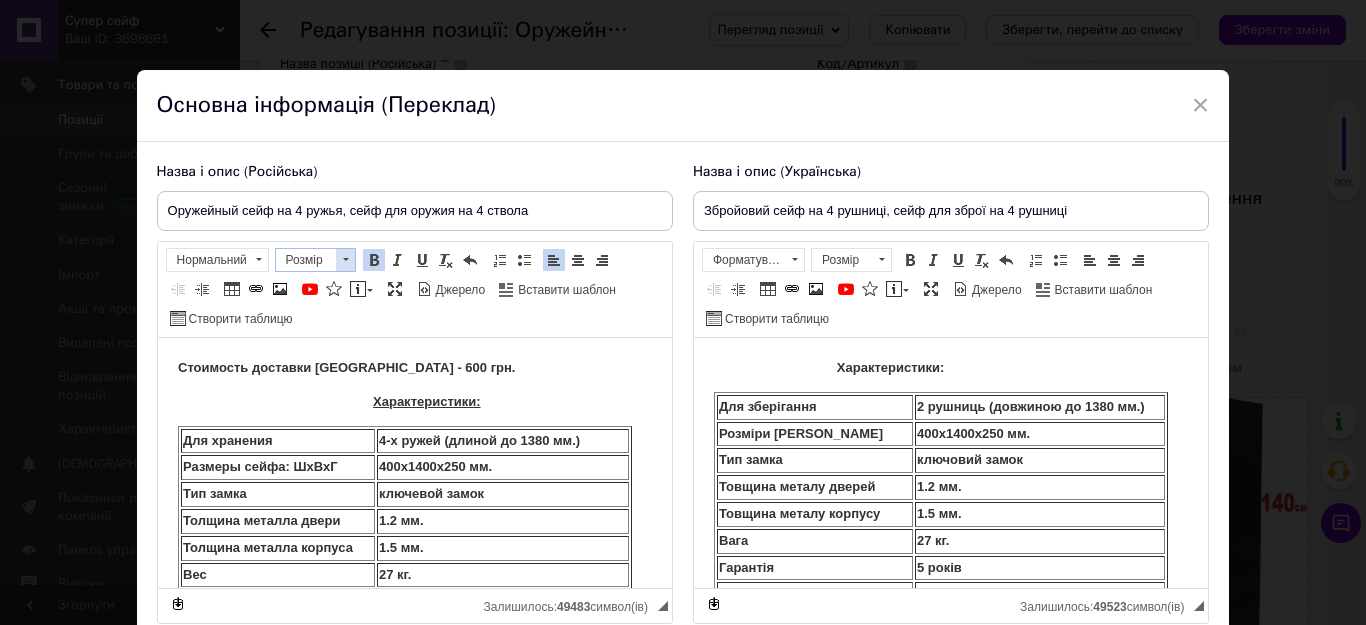 click at bounding box center [346, 259] 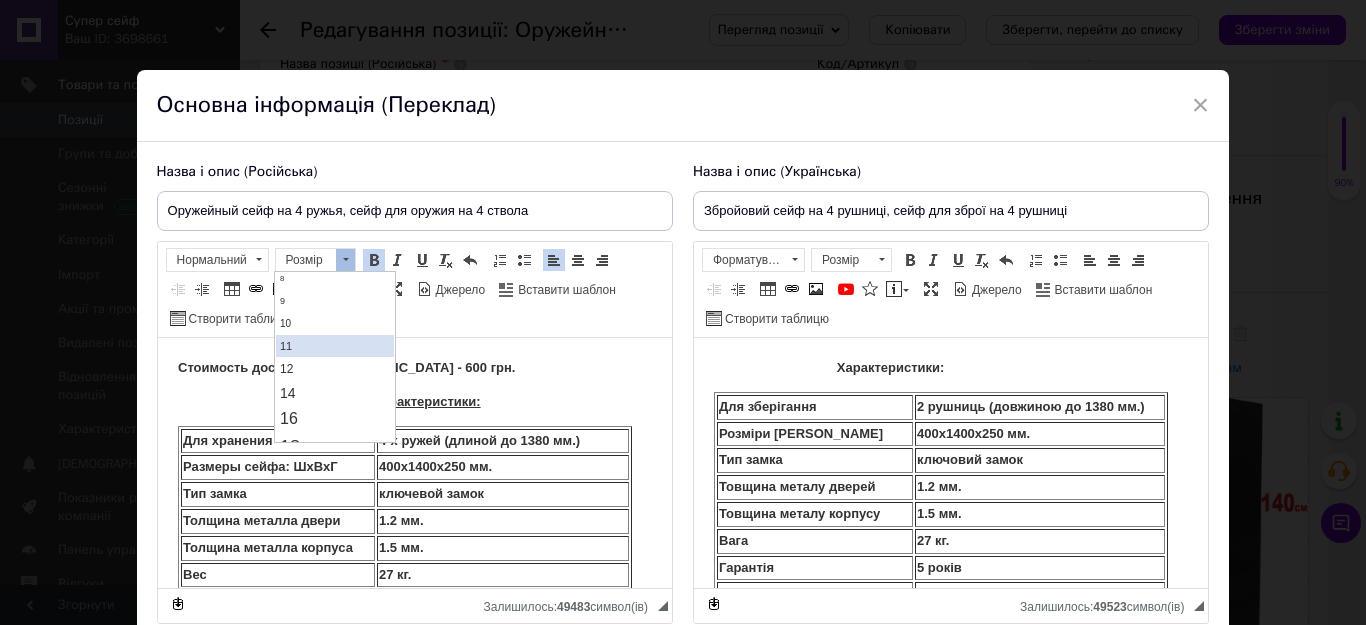 scroll, scrollTop: 100, scrollLeft: 0, axis: vertical 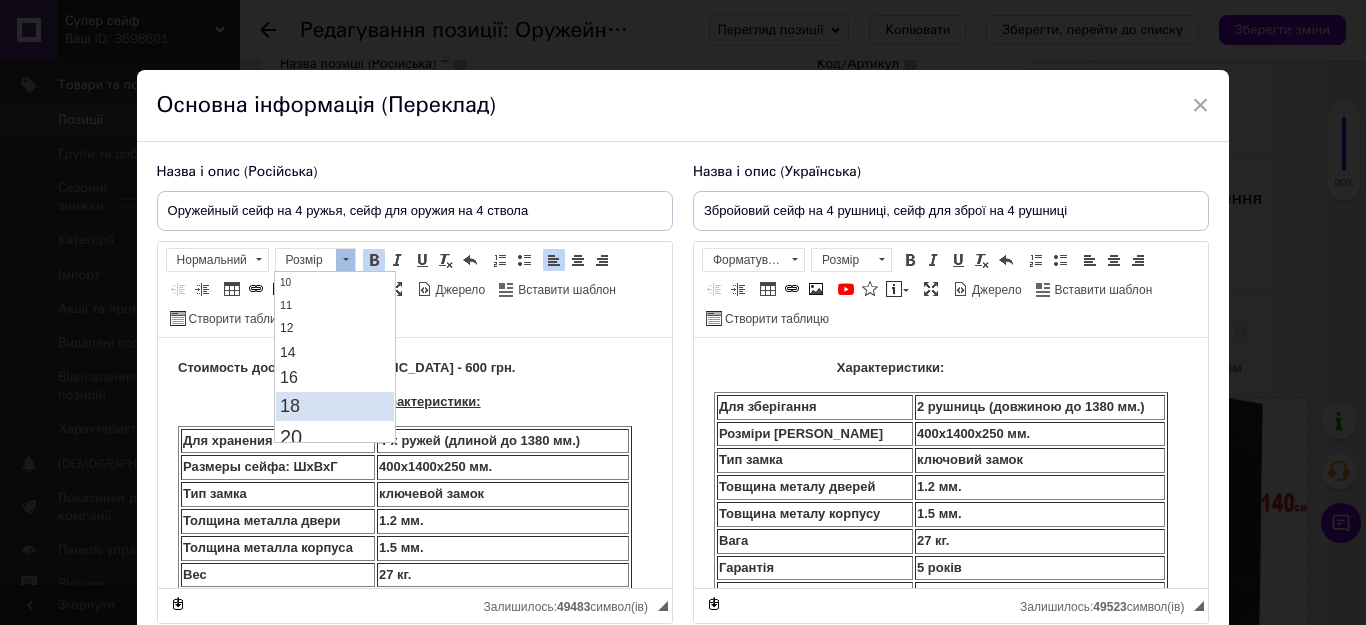 click on "18" at bounding box center [335, 406] 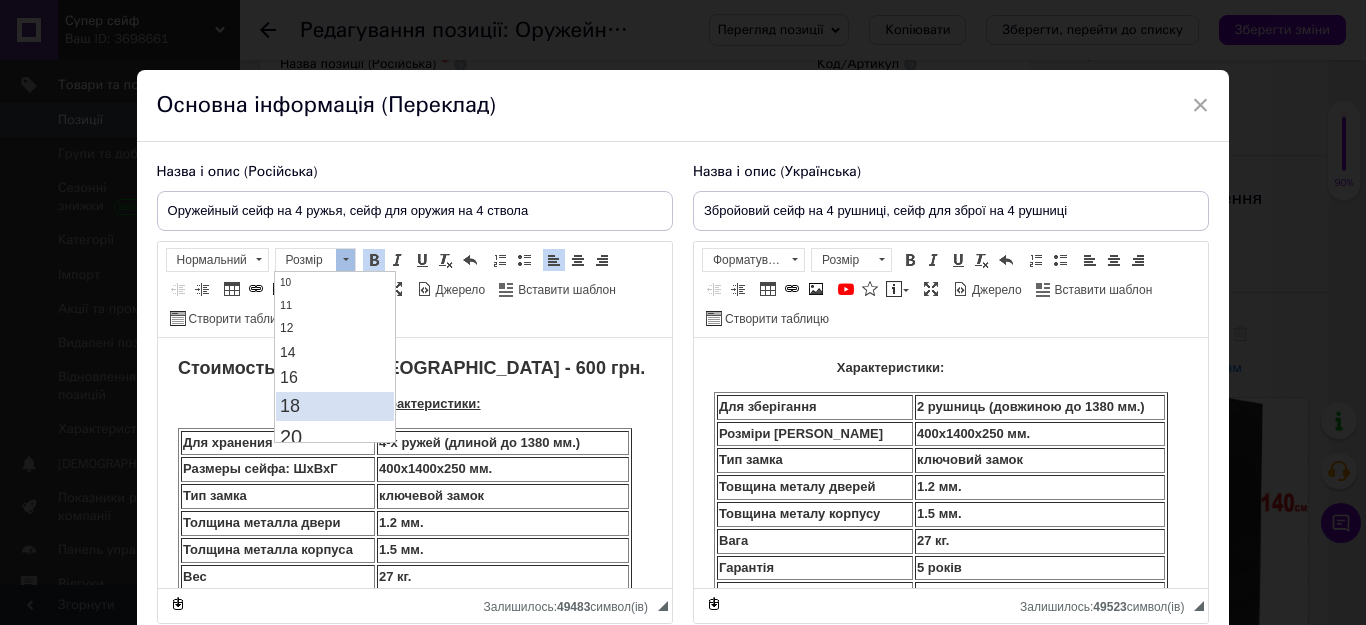 scroll, scrollTop: 0, scrollLeft: 0, axis: both 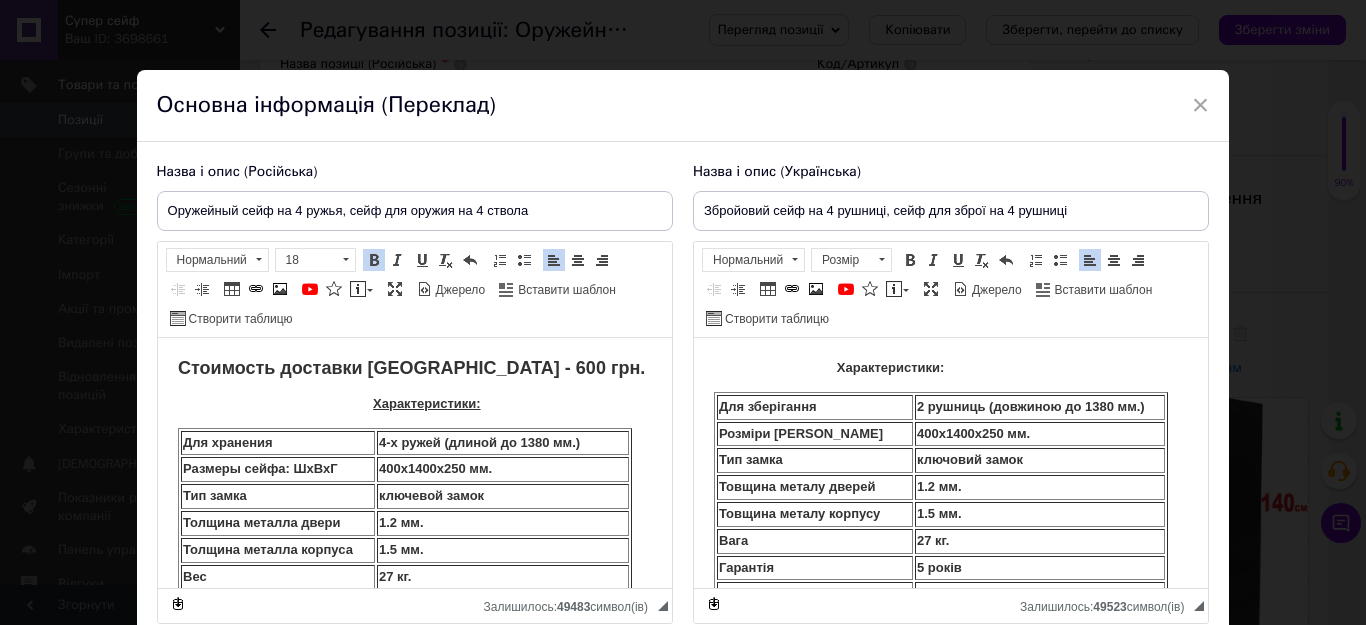 click on "Характеристики: Для зберігання 2 рушниць (довжиною до 1380 мм.) Розміри сейфа ШхВхГ 400х1400х250 мм. Тип замка ключовий замок [GEOGRAPHIC_DATA] металу дверей 1.2 мм. Товщина металу корпусу 1.5 мм. Вага 27 кг. Гарантія 5 років Комплектація 2 ключі до трейзера + 2 ключі до дверей; паспорт, інструкція. На корпусі передбачені отвори для анкерного кріплення до підлоги чи стіни. Сейф призначений для зберігання зброї заввишки до 1380 мм." at bounding box center (950, 522) 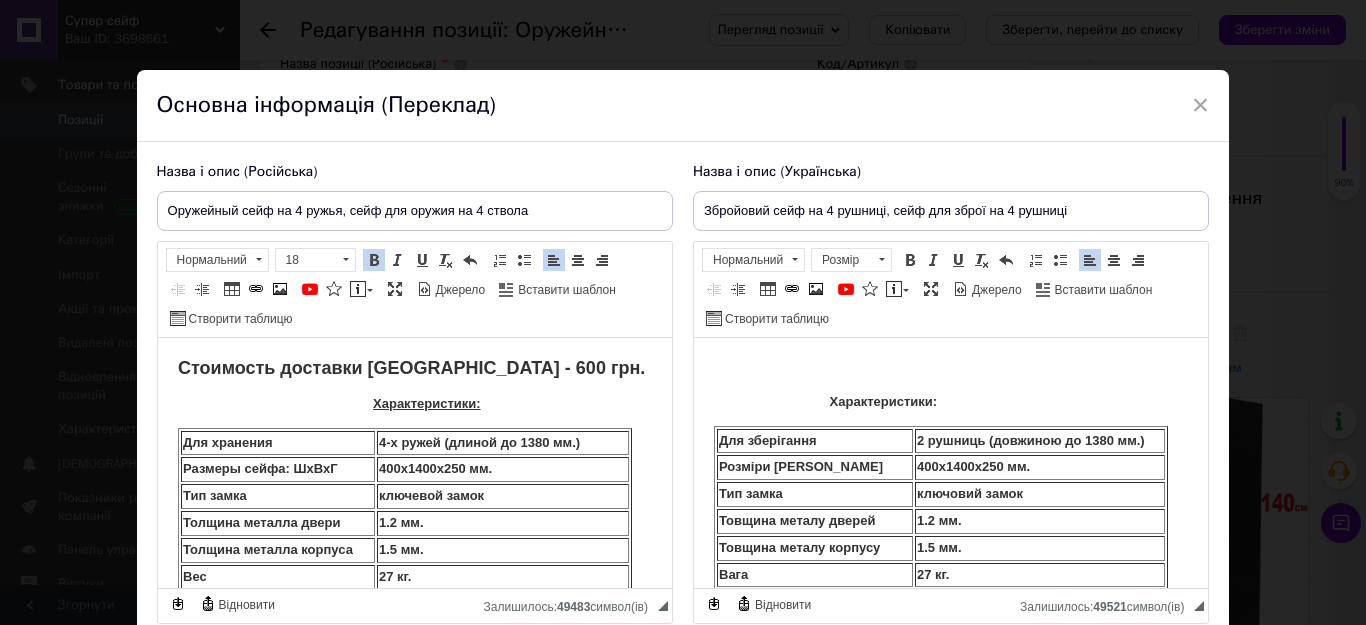 type 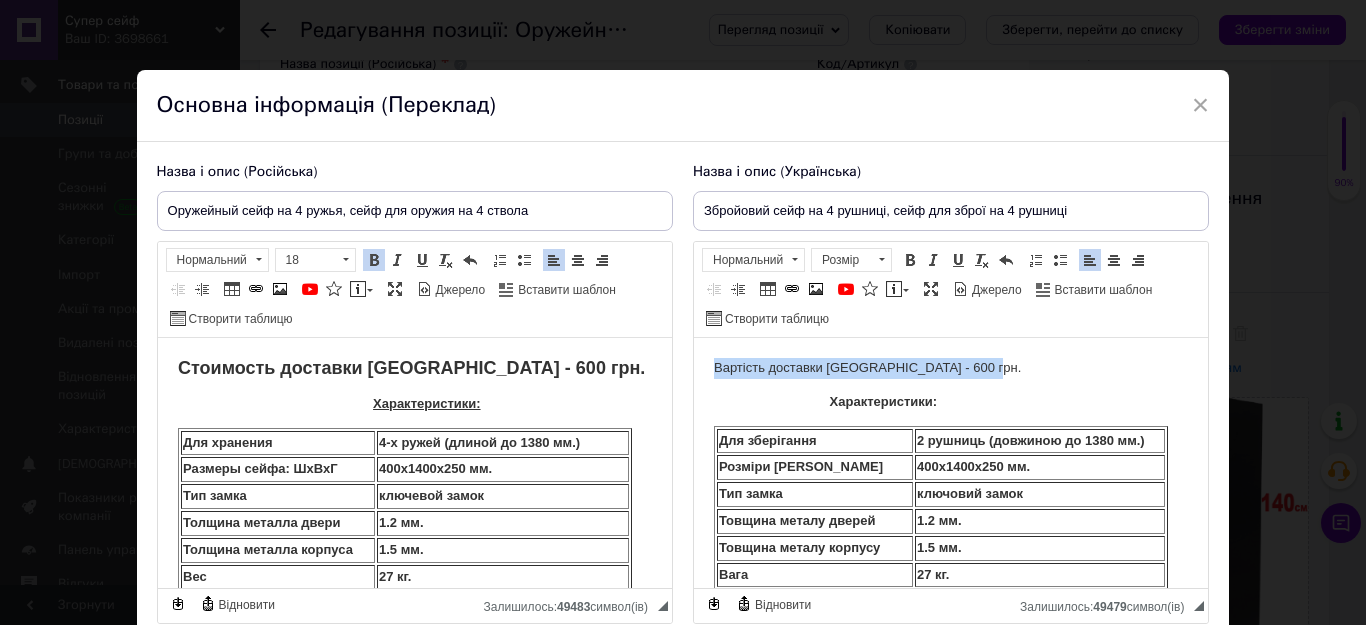 drag, startPoint x: 986, startPoint y: 374, endPoint x: 710, endPoint y: 368, distance: 276.06522 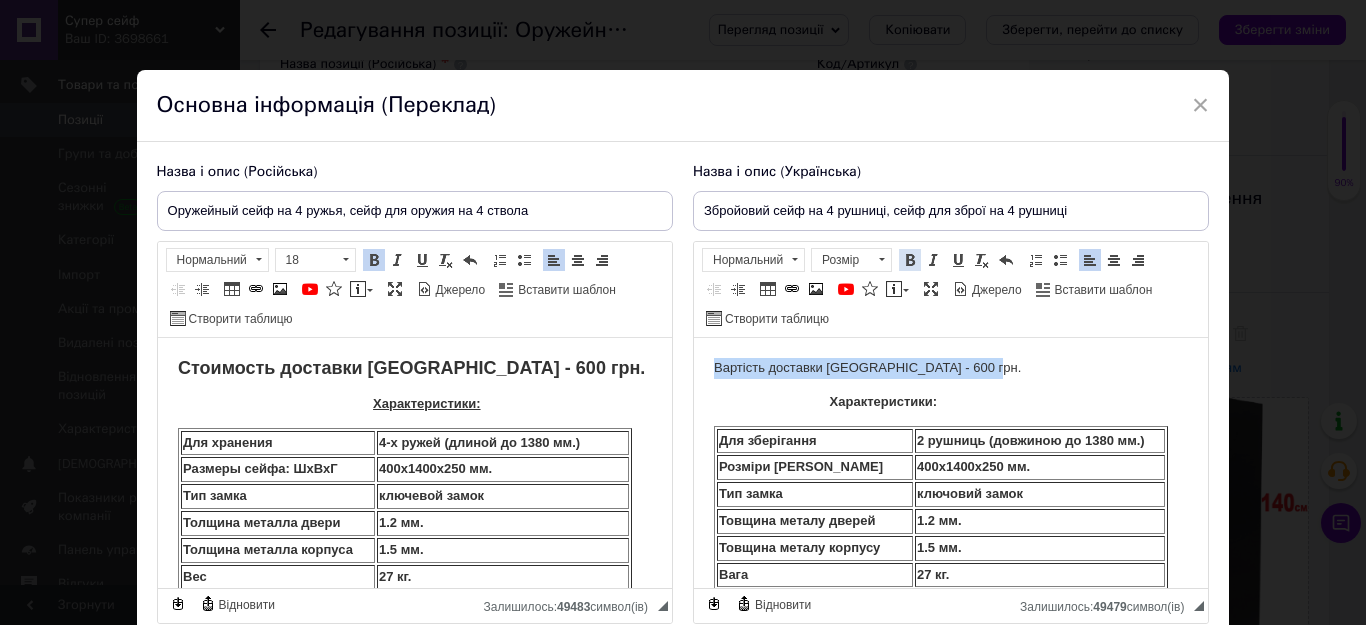 click on "Жирний  Сполучення клавіш Ctrl+B" at bounding box center (910, 260) 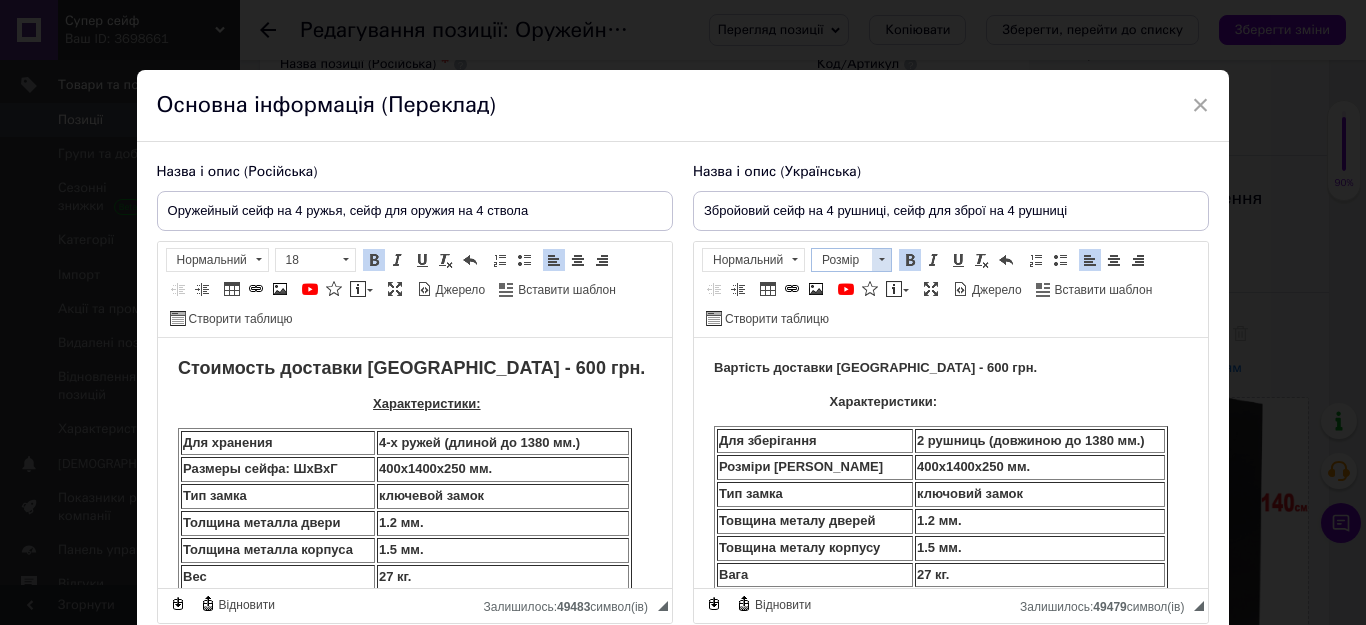 click at bounding box center [881, 260] 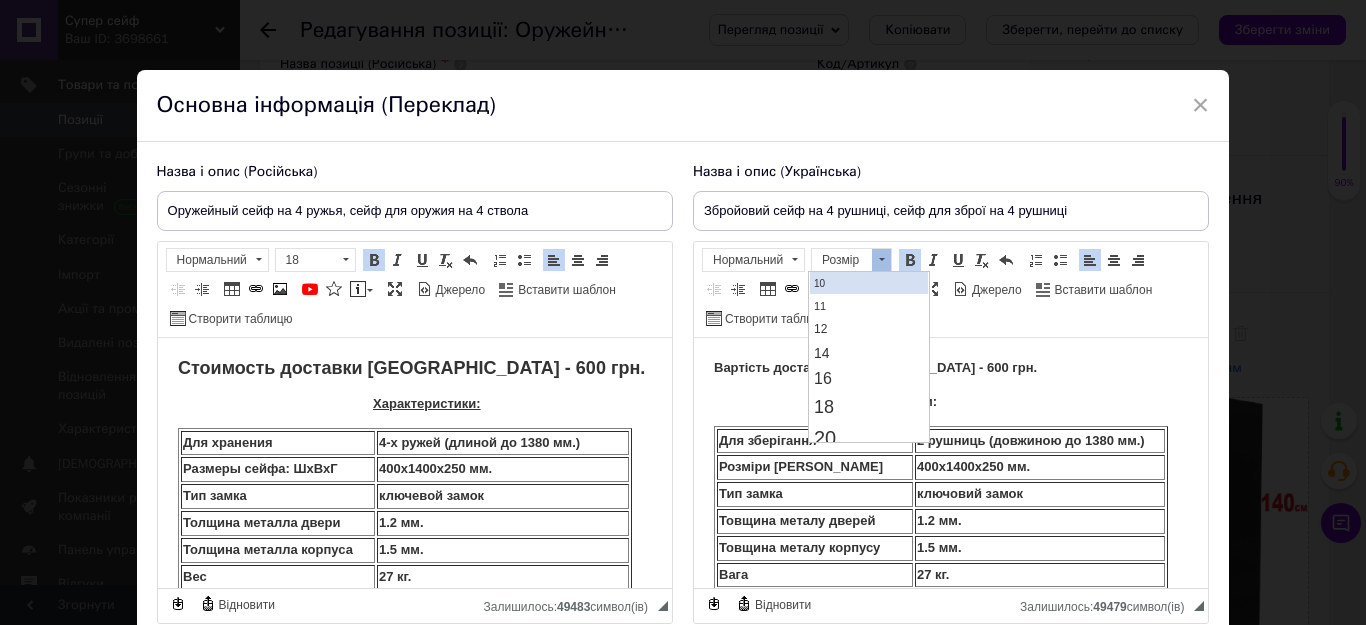 scroll, scrollTop: 100, scrollLeft: 0, axis: vertical 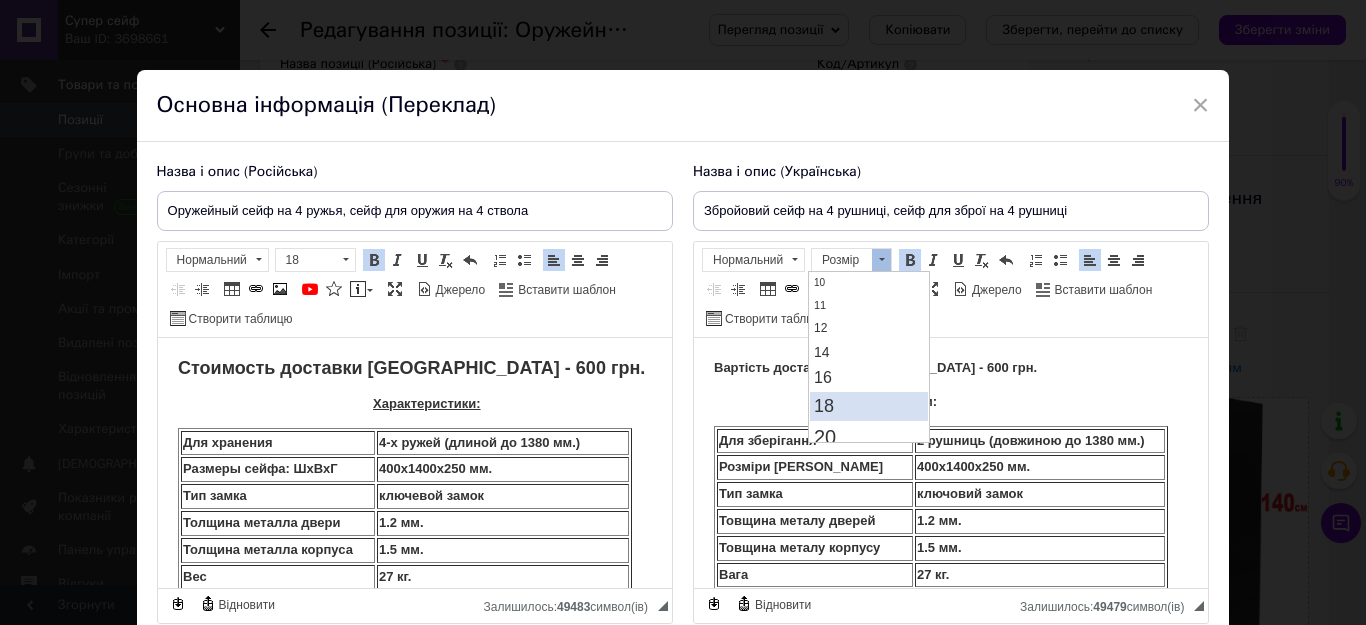 click on "18" at bounding box center [869, 406] 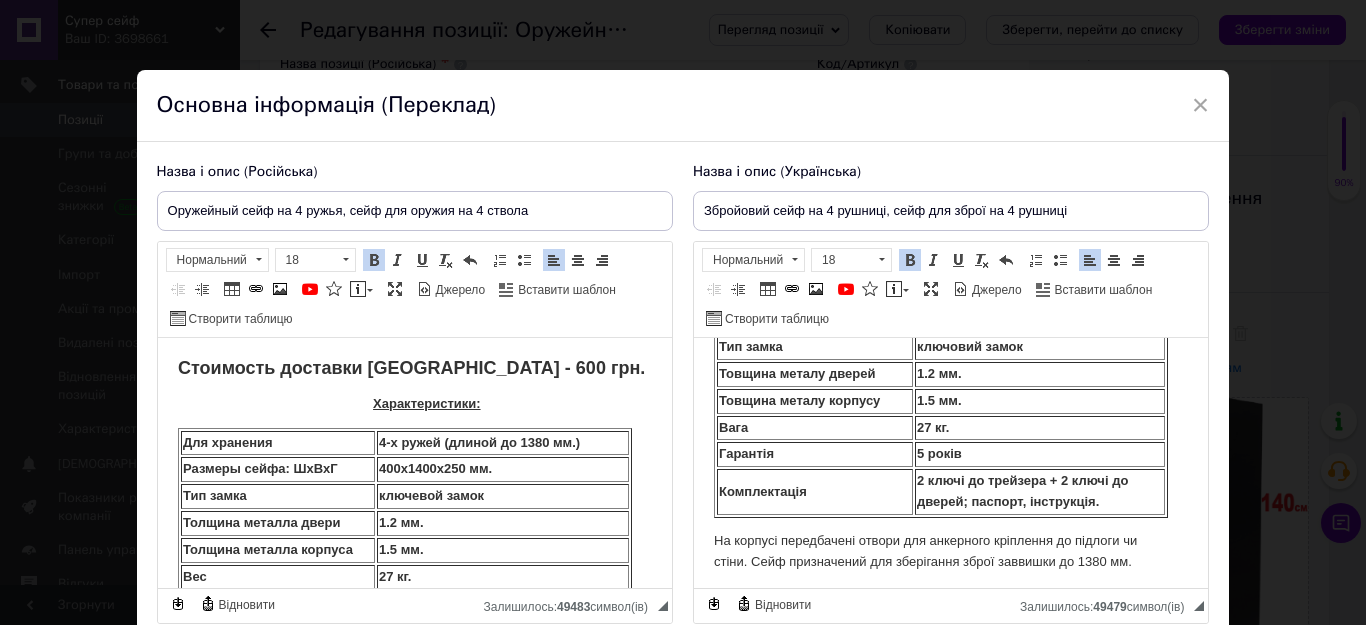 scroll, scrollTop: 153, scrollLeft: 0, axis: vertical 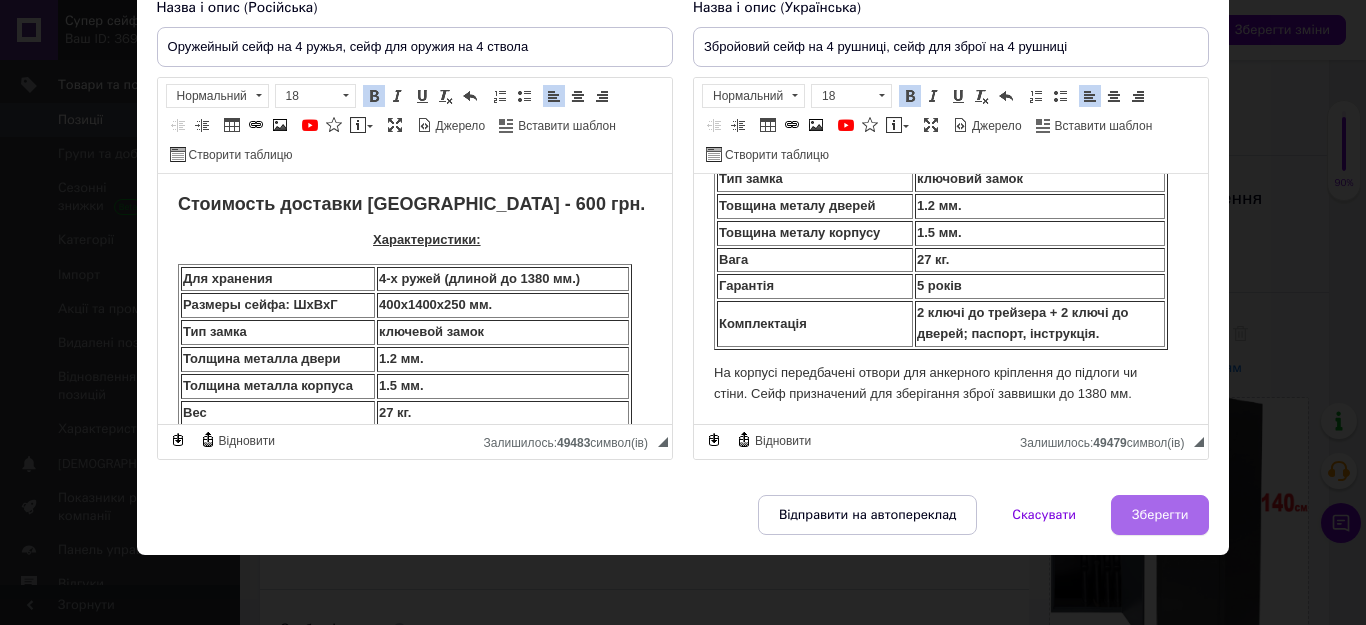 click on "Зберегти" at bounding box center (1160, 515) 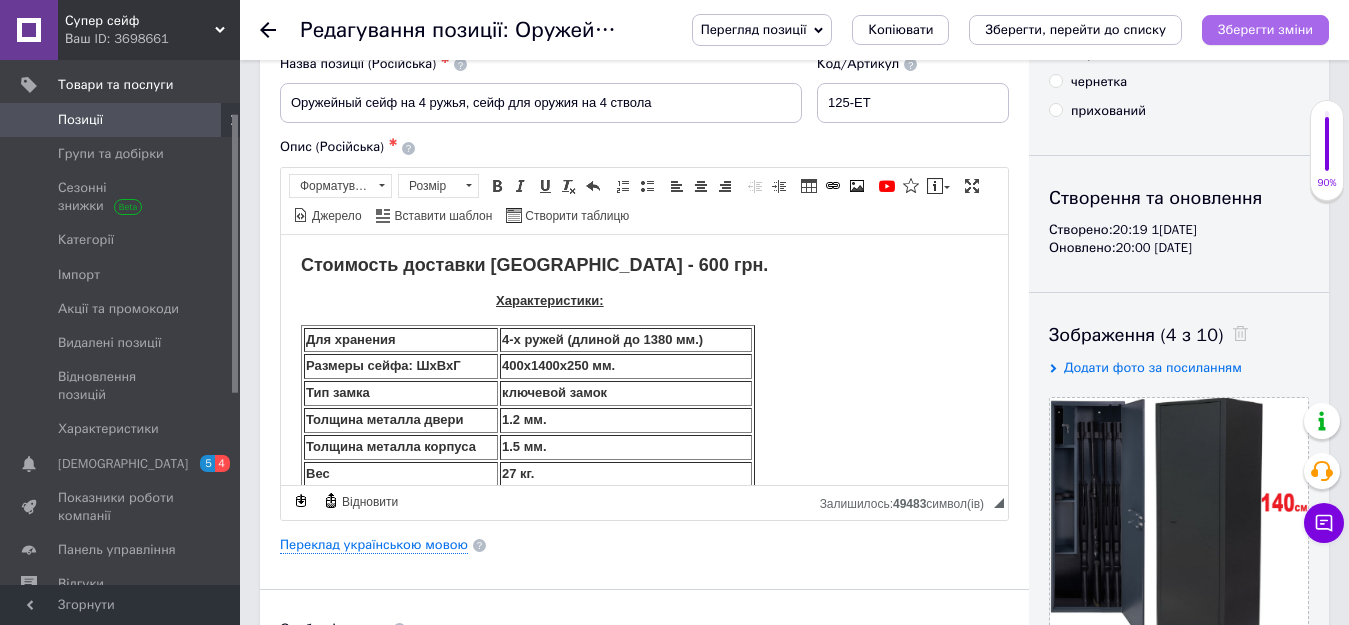 click on "Зберегти зміни" at bounding box center [1265, 29] 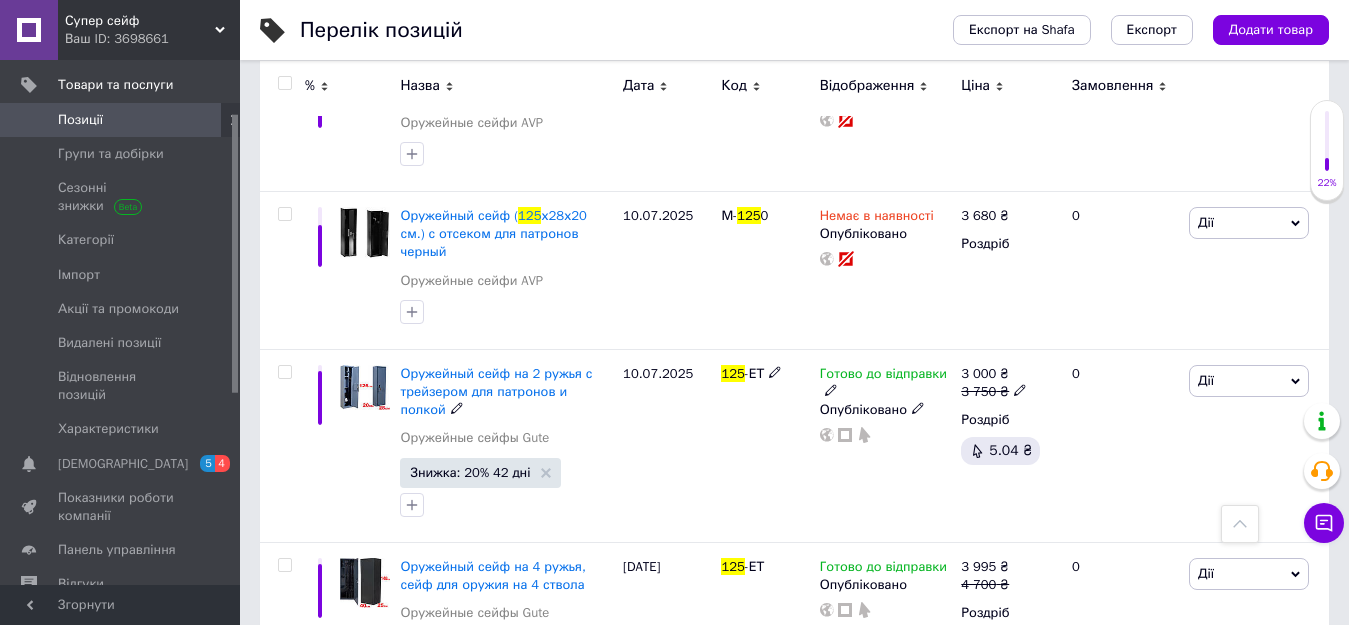 scroll, scrollTop: 900, scrollLeft: 0, axis: vertical 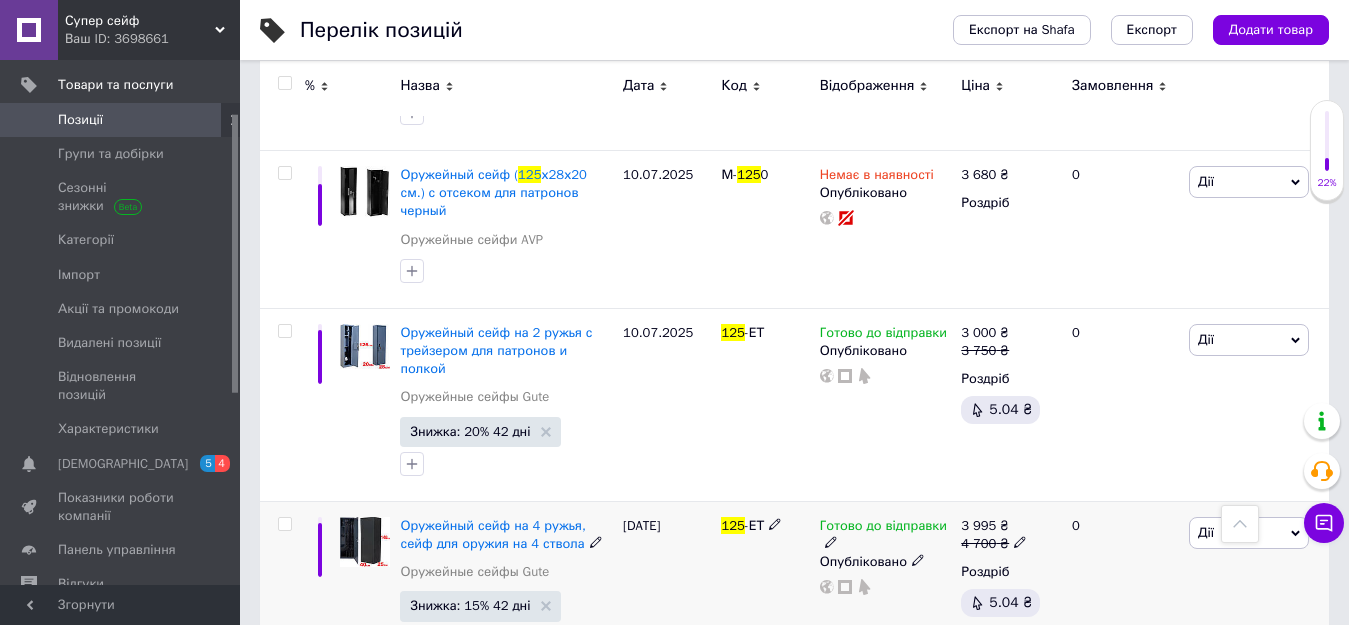 click 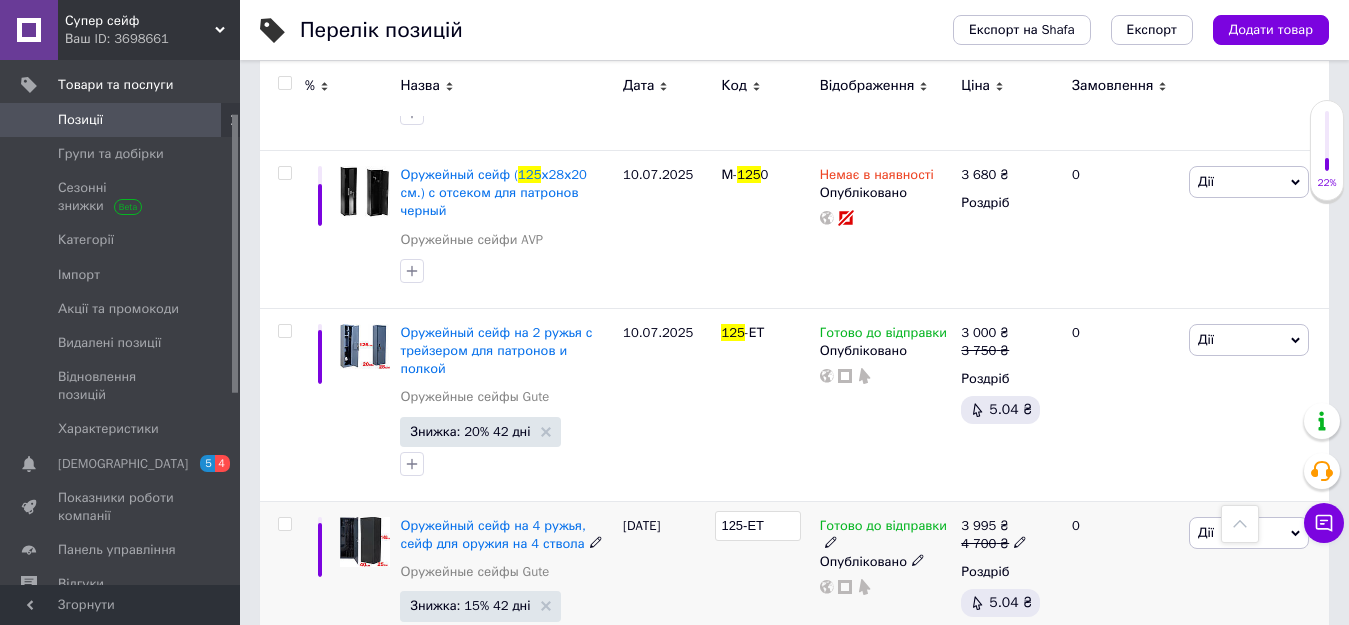 click on "125-ЕТ" at bounding box center (757, 526) 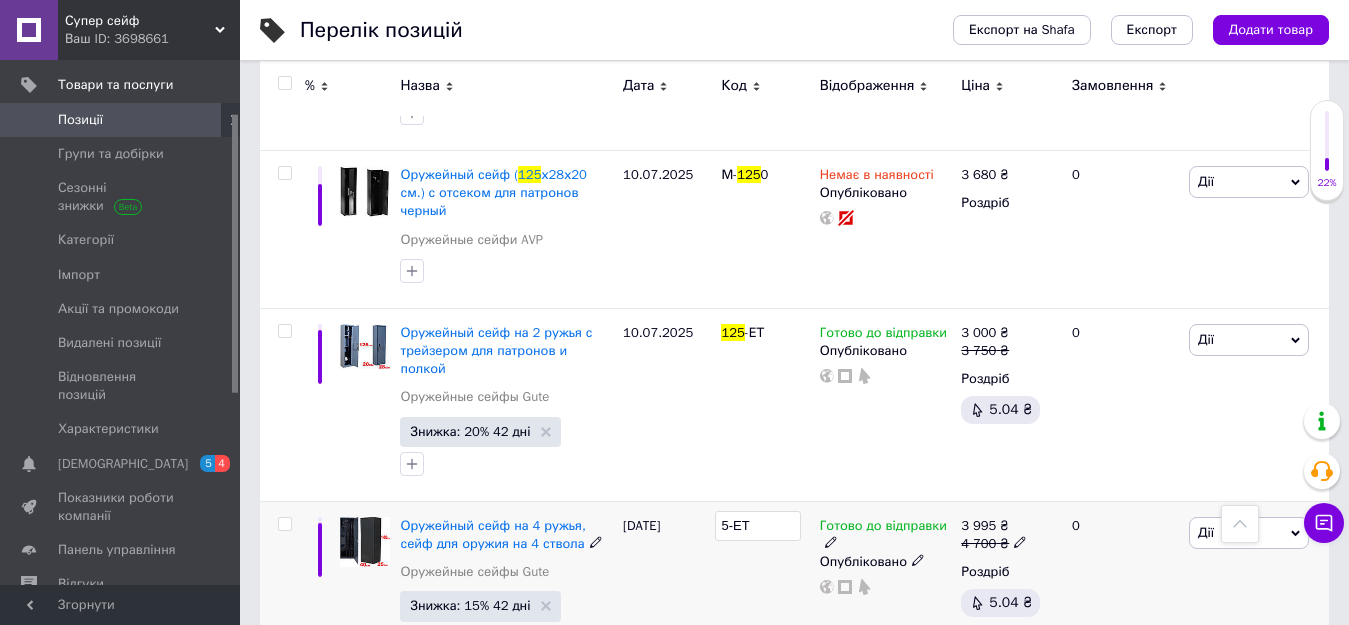click on "5-ЕТ" at bounding box center [757, 526] 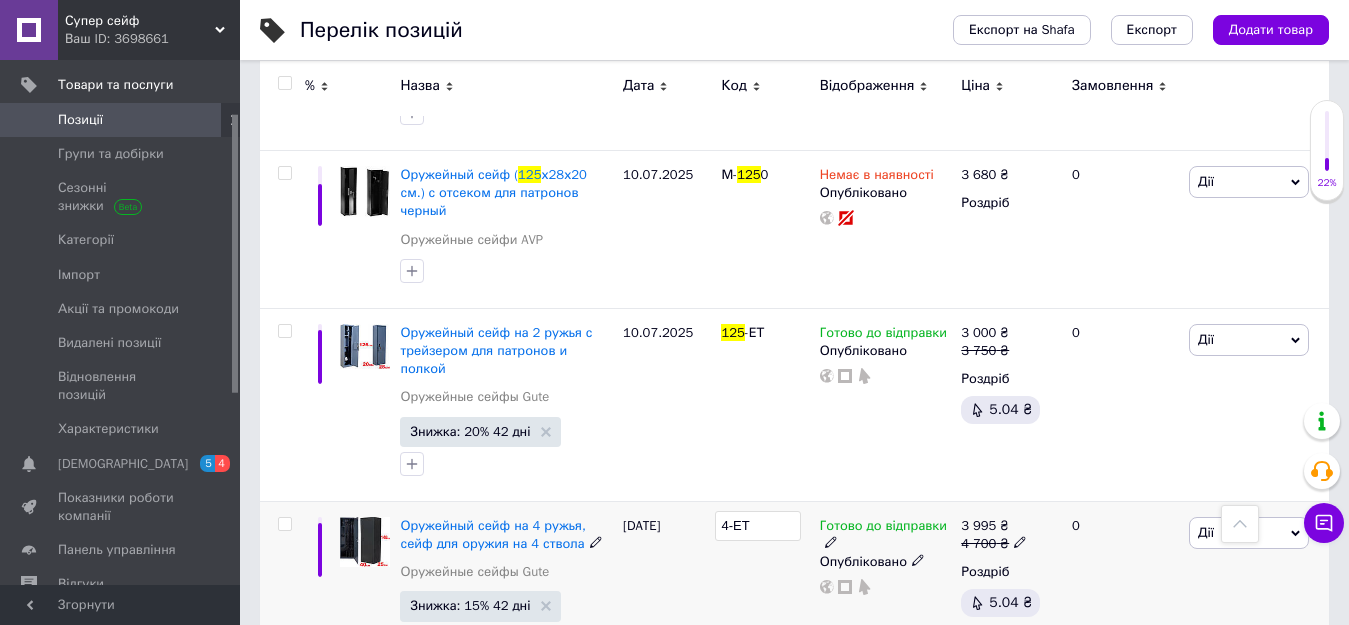 type on "40-ЕТ" 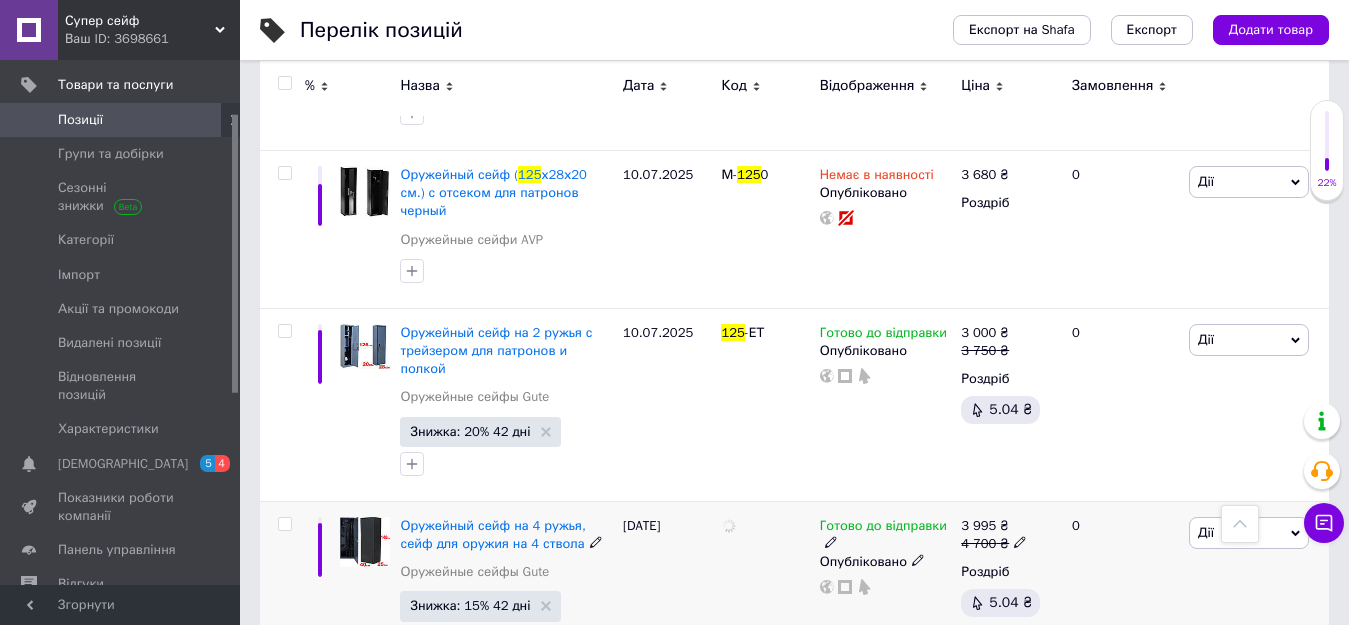 click 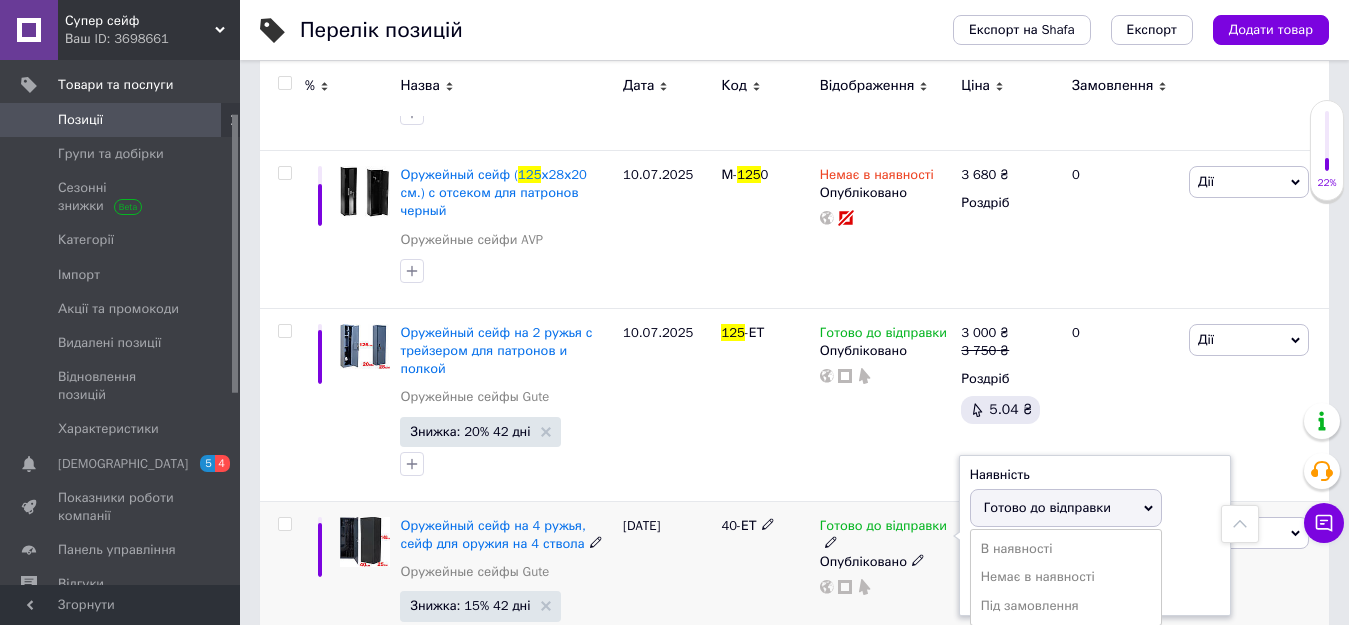 drag, startPoint x: 1196, startPoint y: 500, endPoint x: 1185, endPoint y: 498, distance: 11.18034 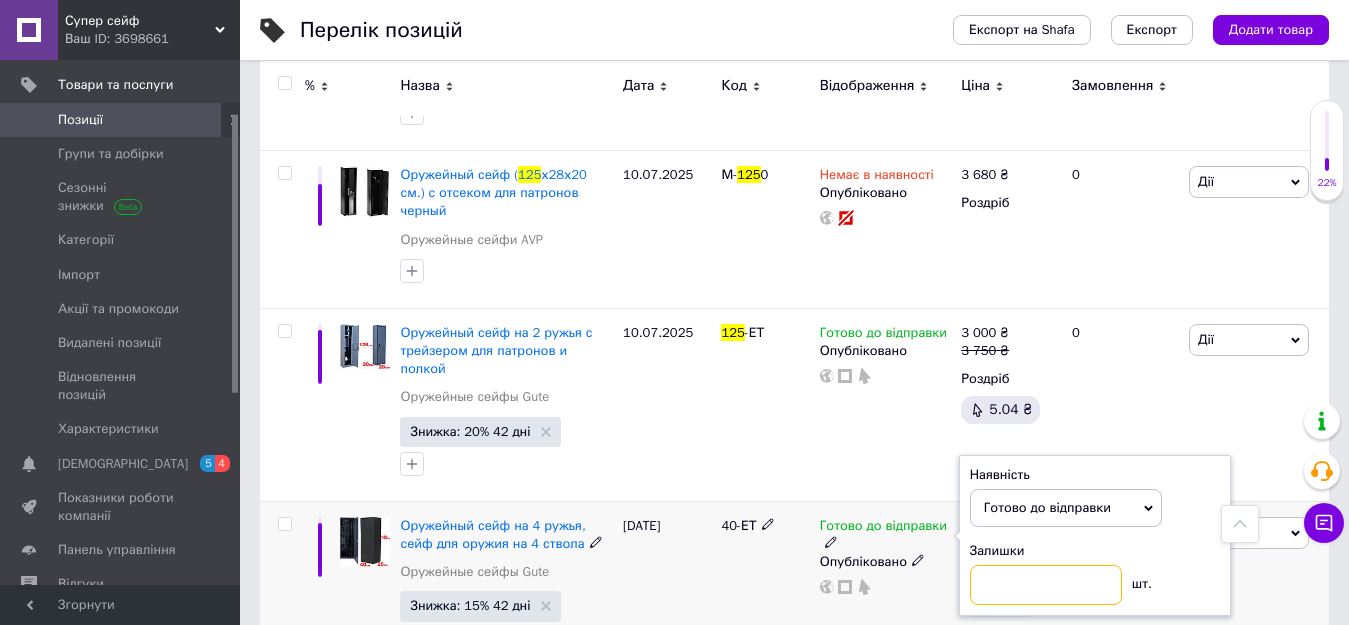 click at bounding box center (1046, 585) 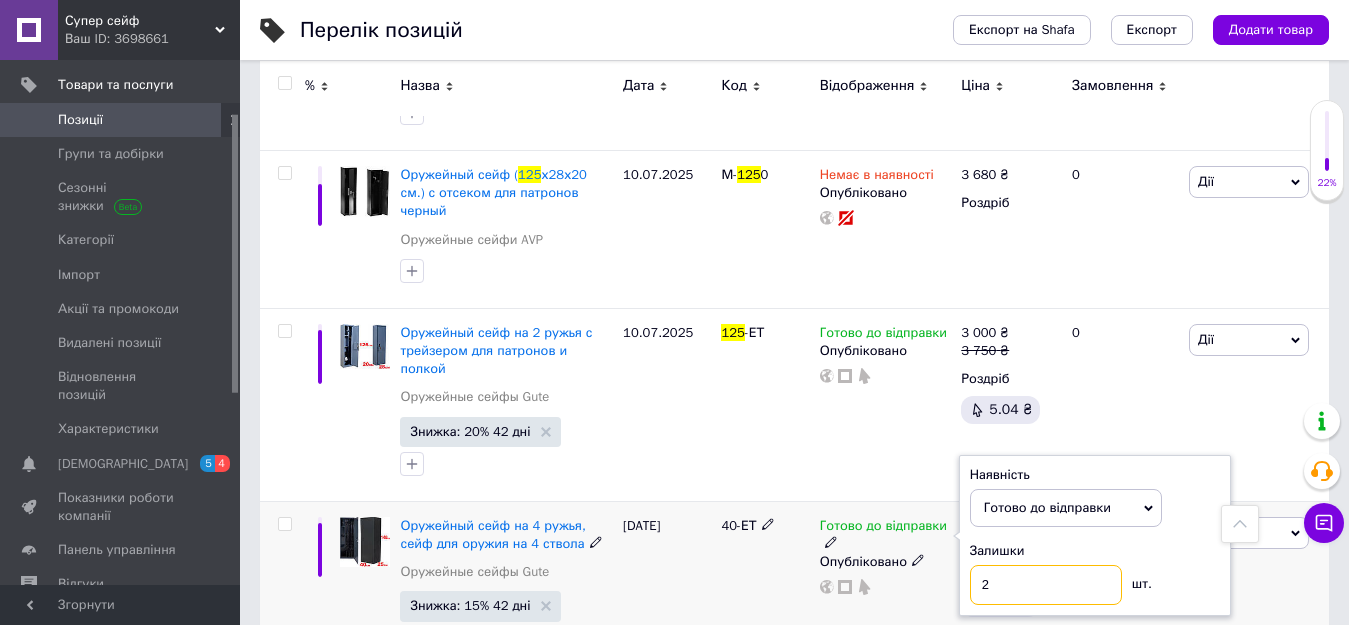 type on "2" 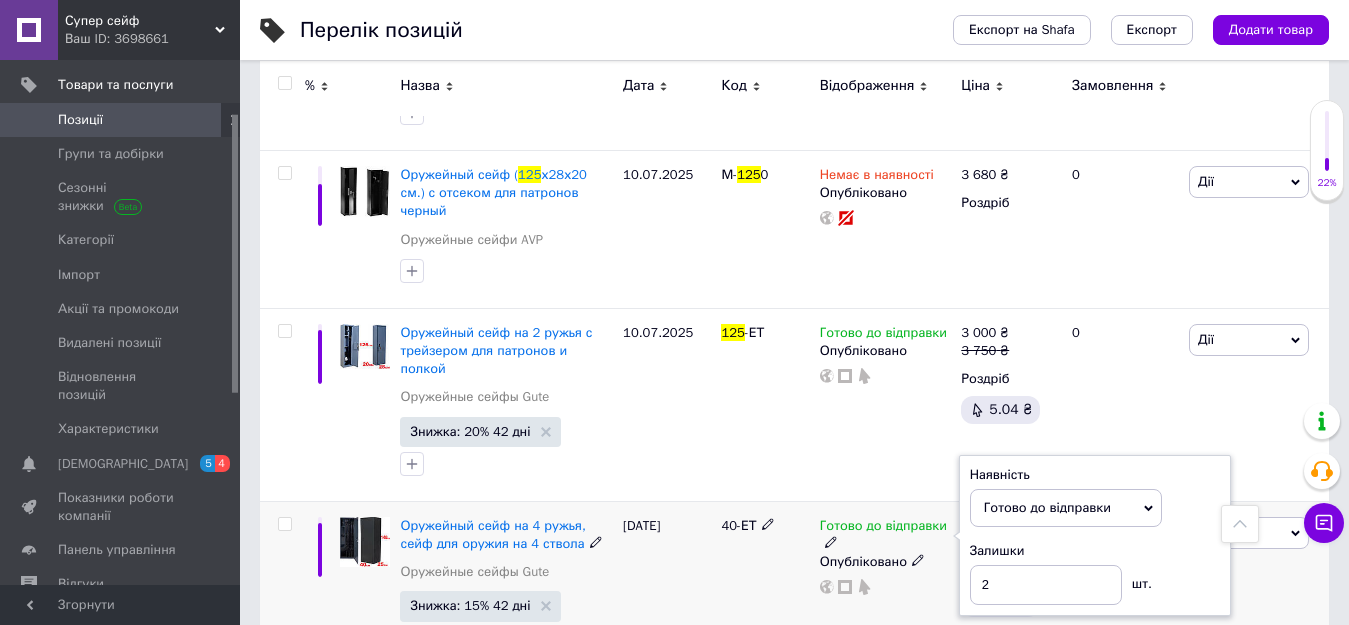 click on "40-ЕТ" at bounding box center (765, 588) 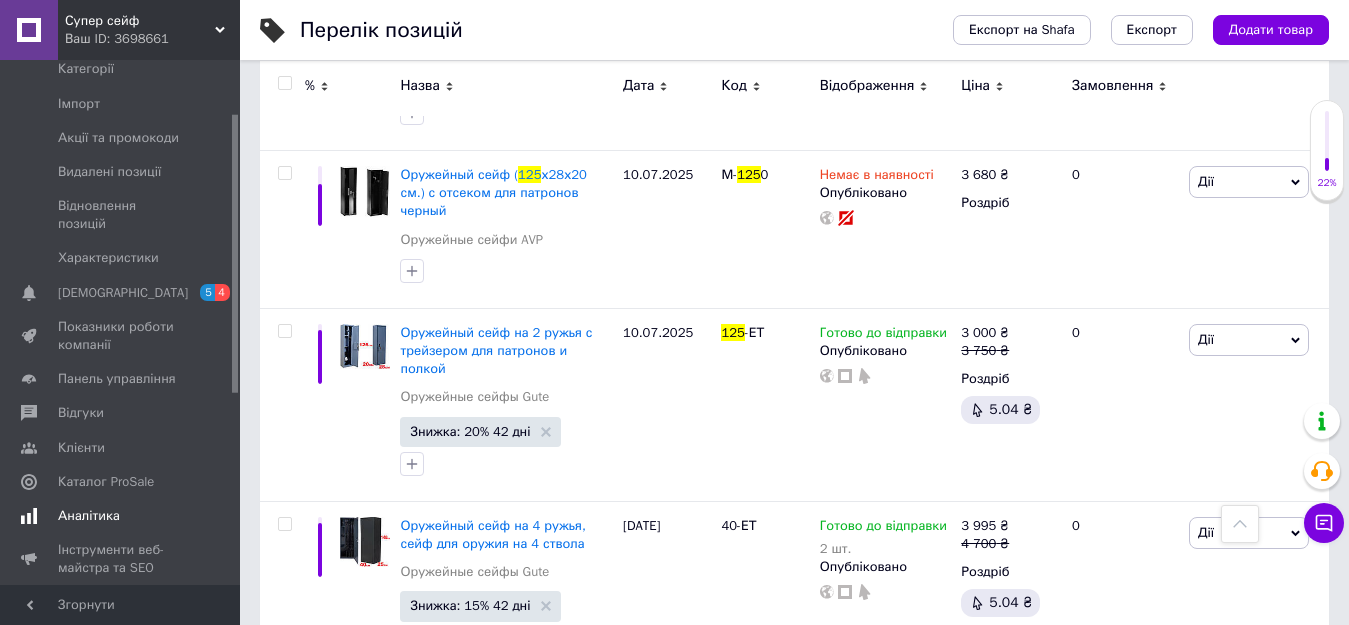scroll, scrollTop: 461, scrollLeft: 0, axis: vertical 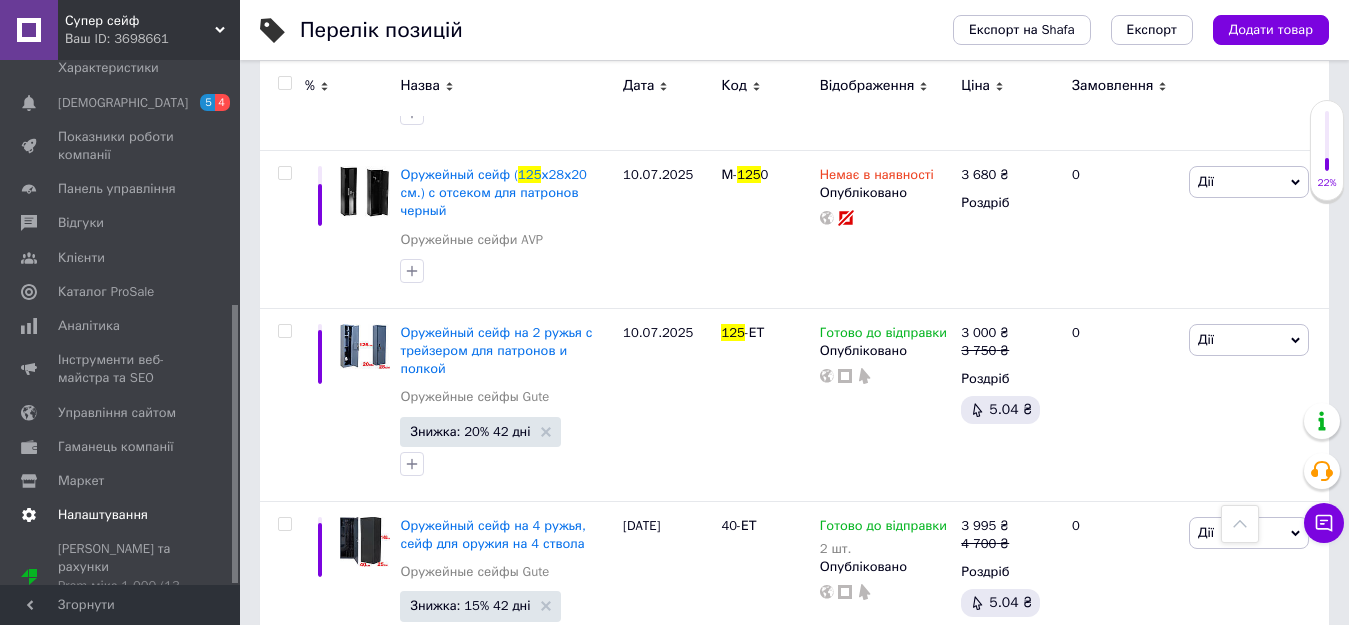 click on "Налаштування" at bounding box center [103, 515] 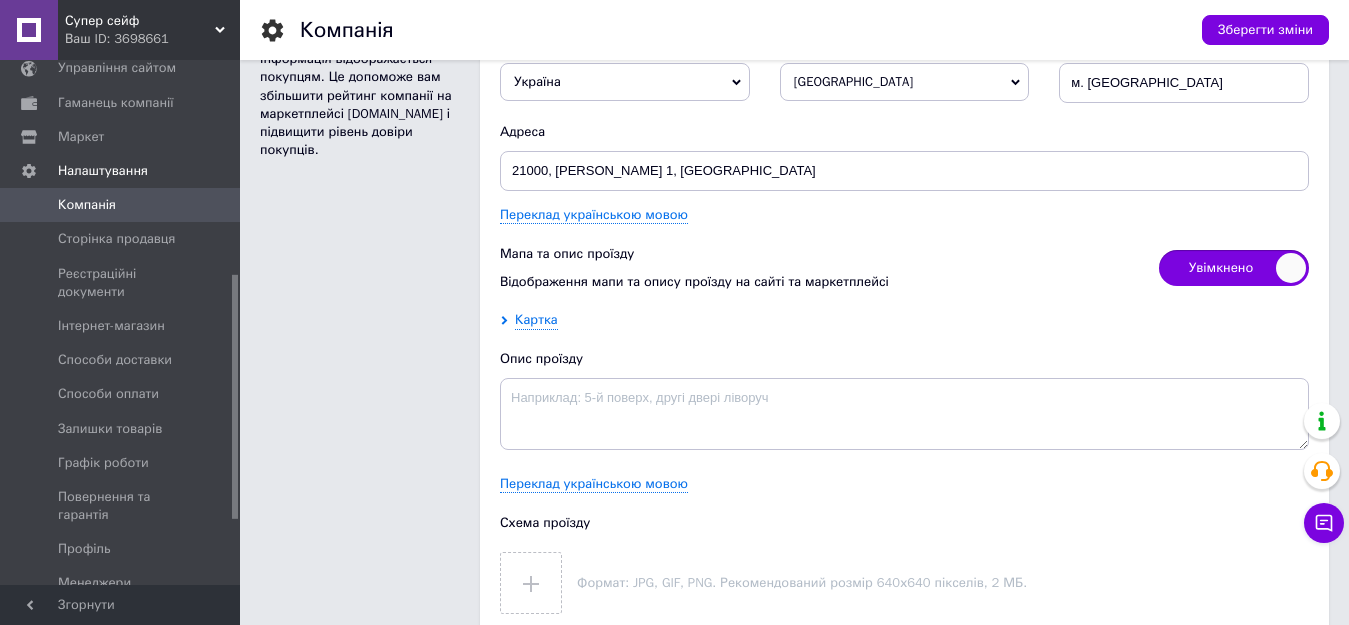 scroll, scrollTop: 2900, scrollLeft: 0, axis: vertical 